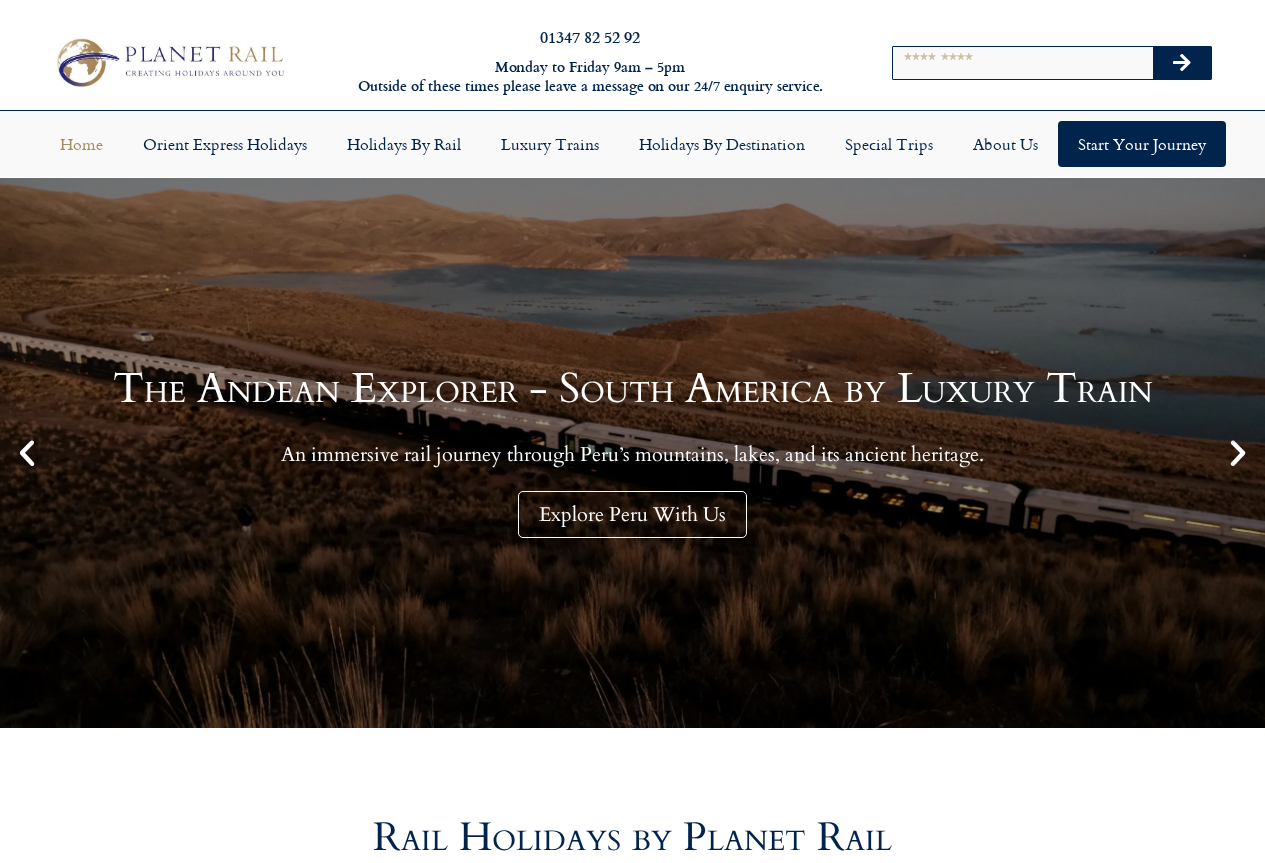 scroll, scrollTop: 0, scrollLeft: 0, axis: both 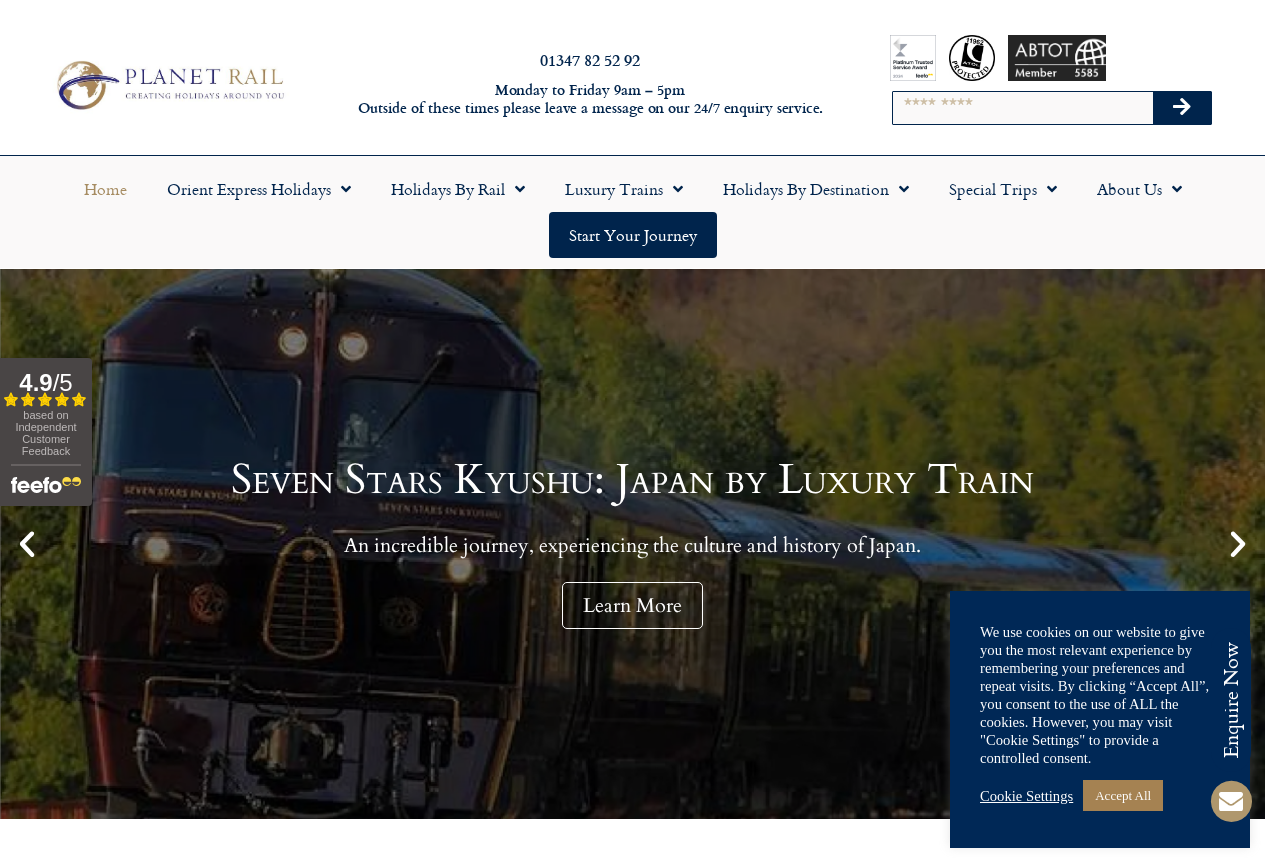 click on "Cookie Settings" at bounding box center (1026, 796) 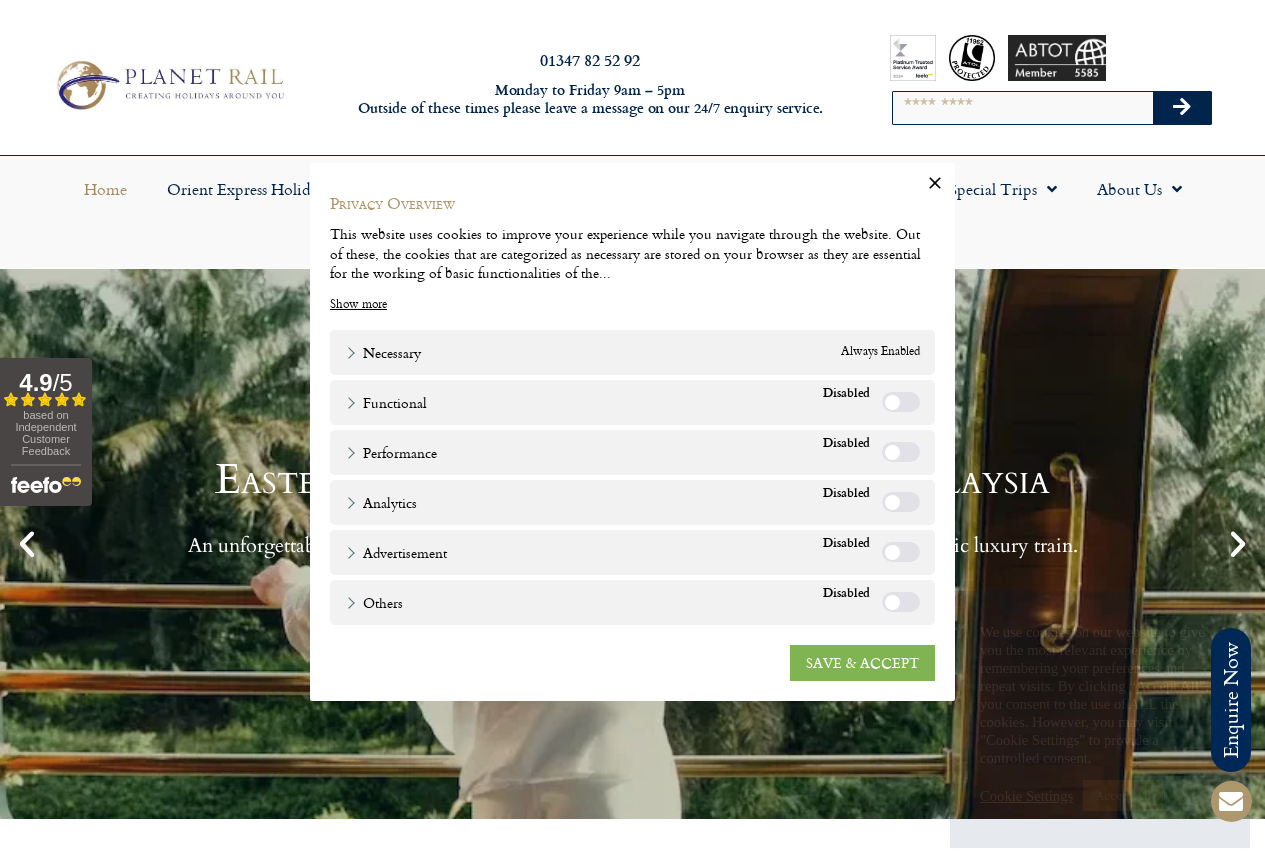 click on "SAVE & ACCEPT" at bounding box center [862, 663] 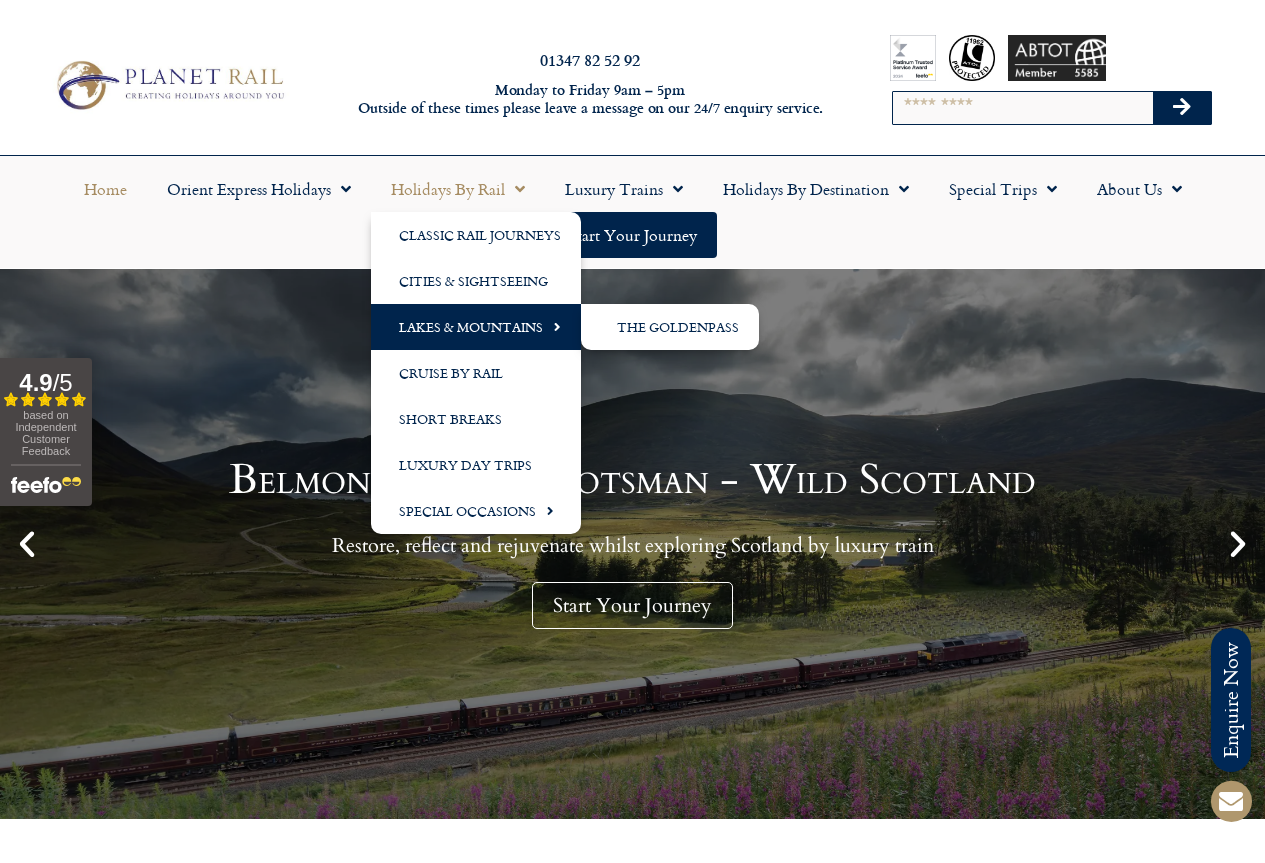 click on "Lakes & Mountains" 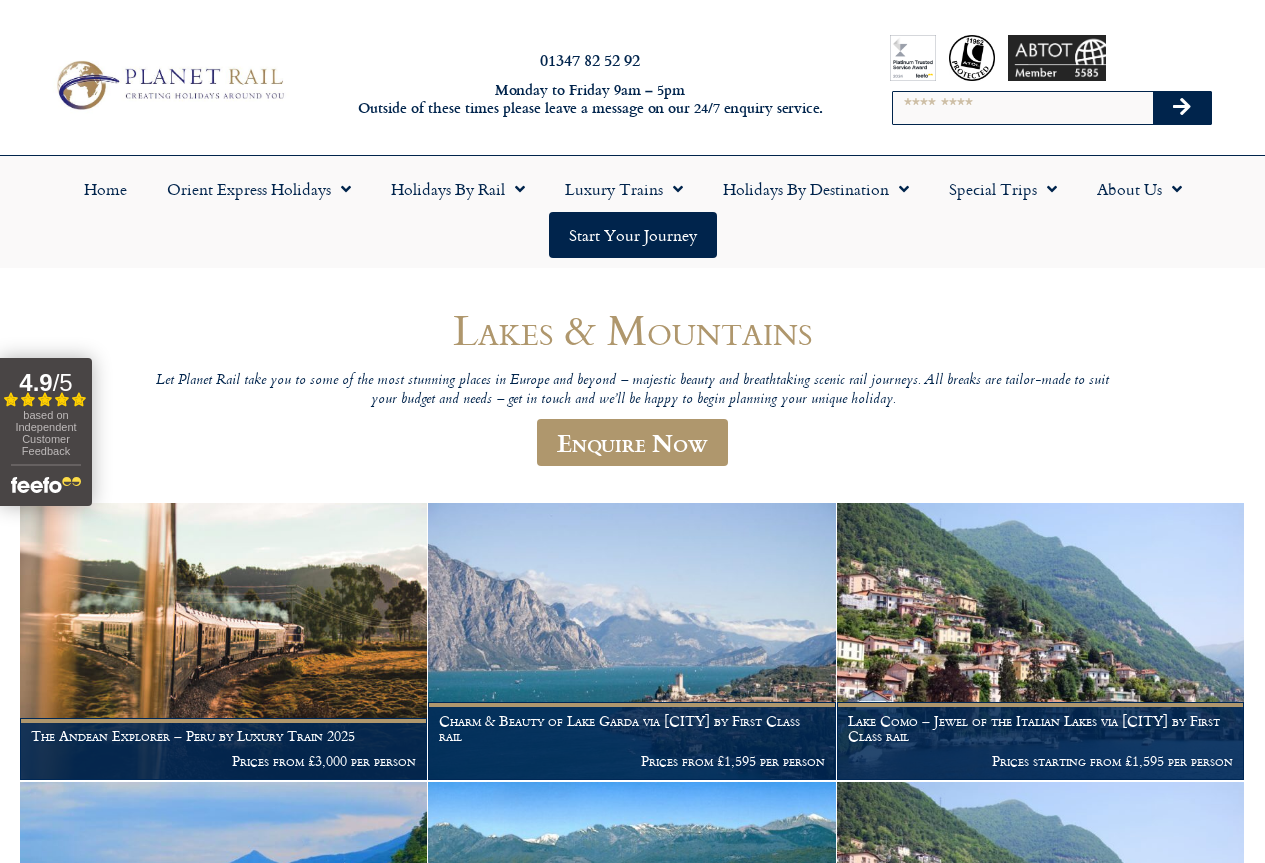 scroll, scrollTop: 0, scrollLeft: 0, axis: both 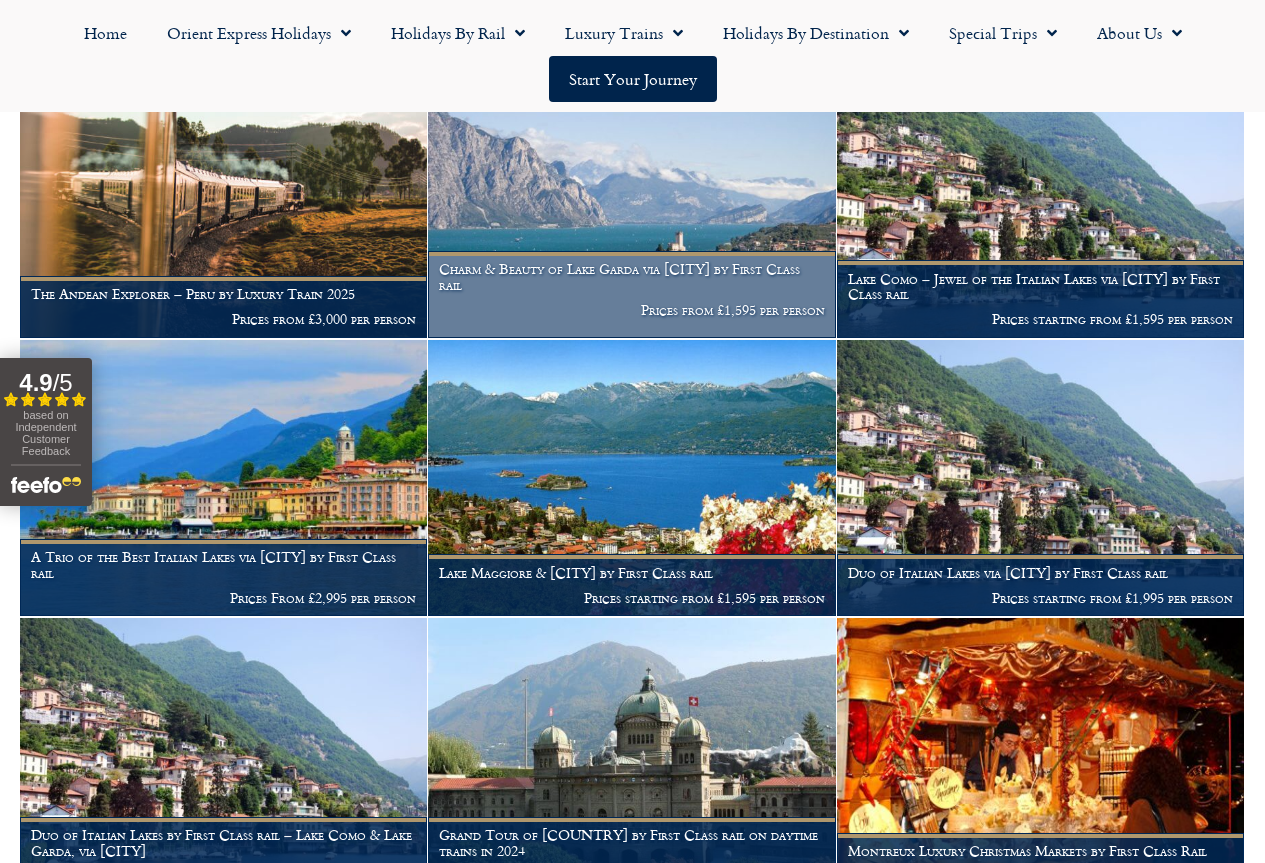 click on "Charm & Beauty of Lake Garda via Locarno by First Class rail
Prices from £1,595 per person" at bounding box center (631, 294) 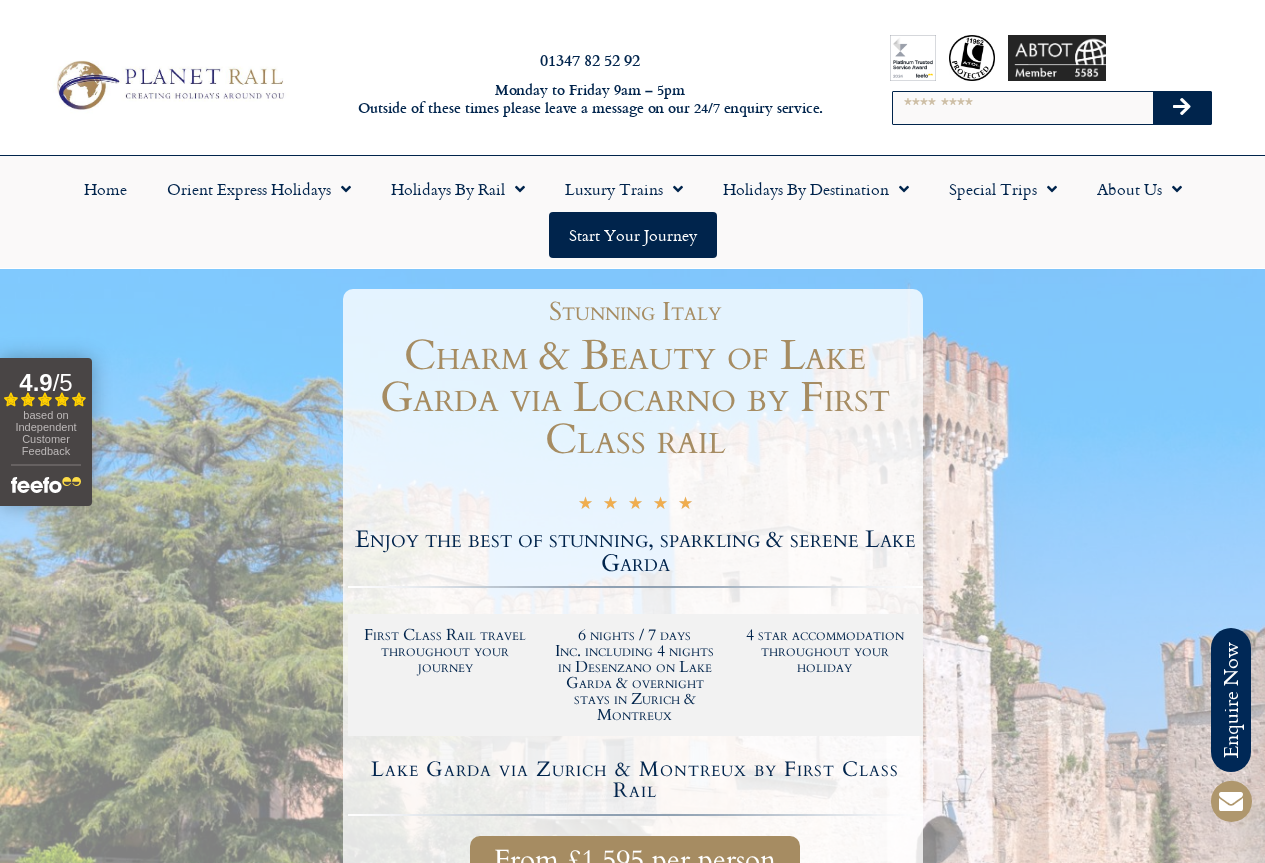 scroll, scrollTop: 0, scrollLeft: 0, axis: both 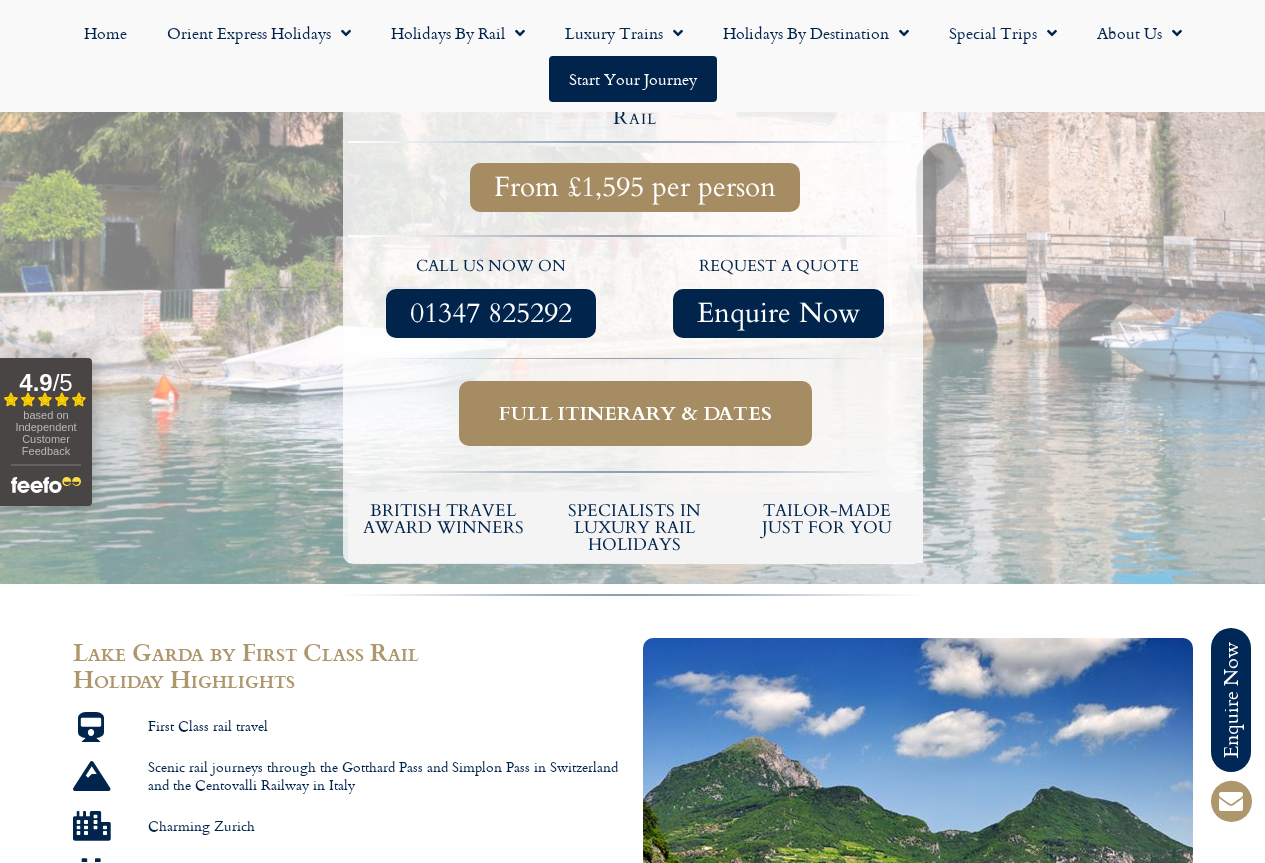 click on "Full itinerary & dates" at bounding box center [635, 413] 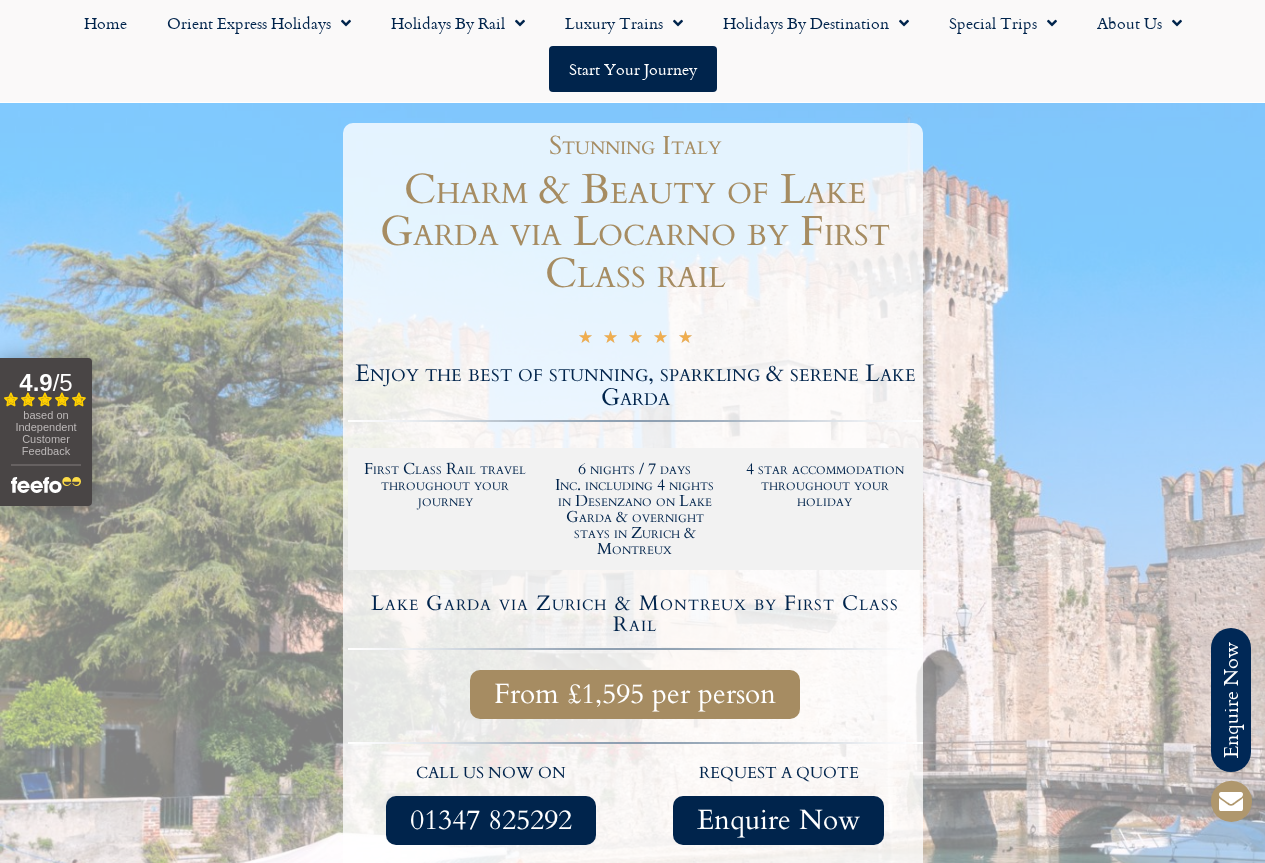 scroll, scrollTop: 0, scrollLeft: 0, axis: both 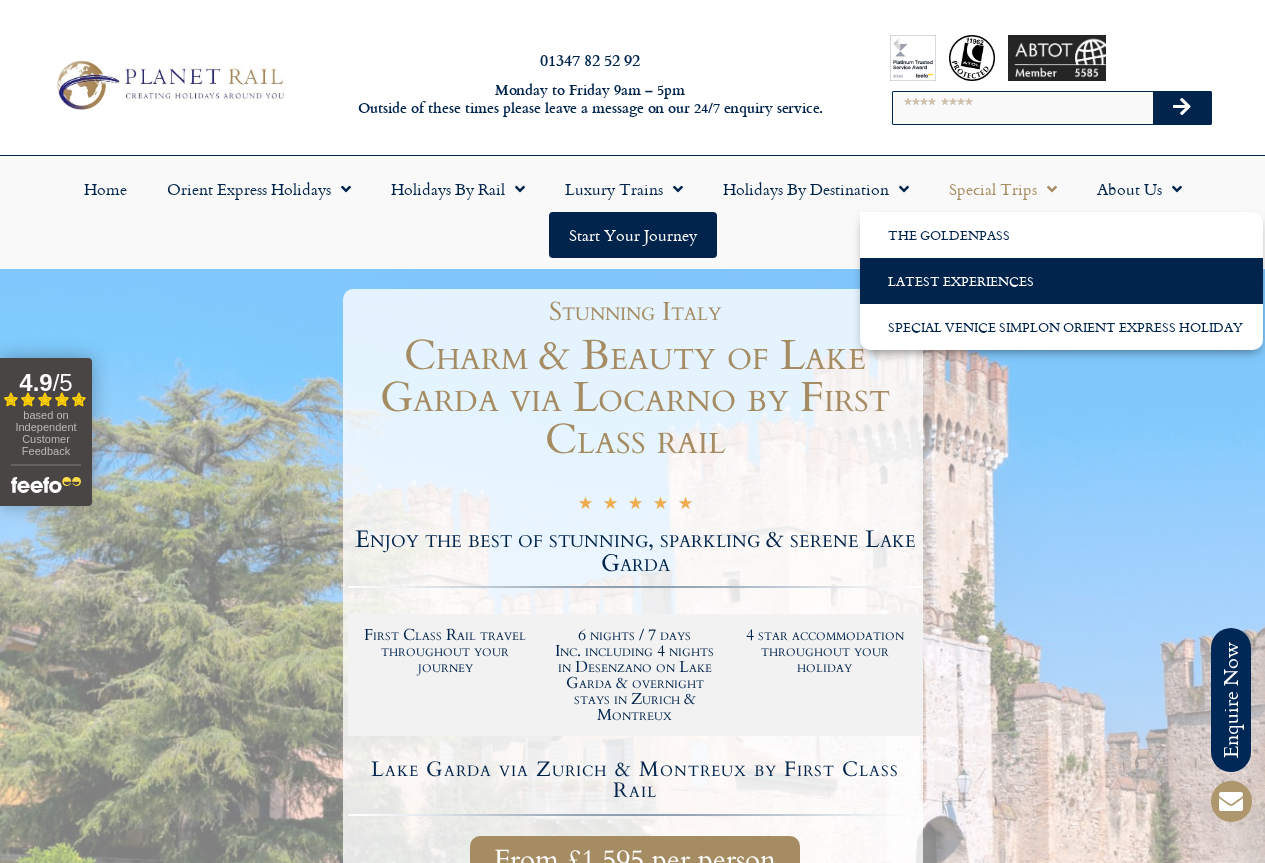 click on "Latest Experiences" 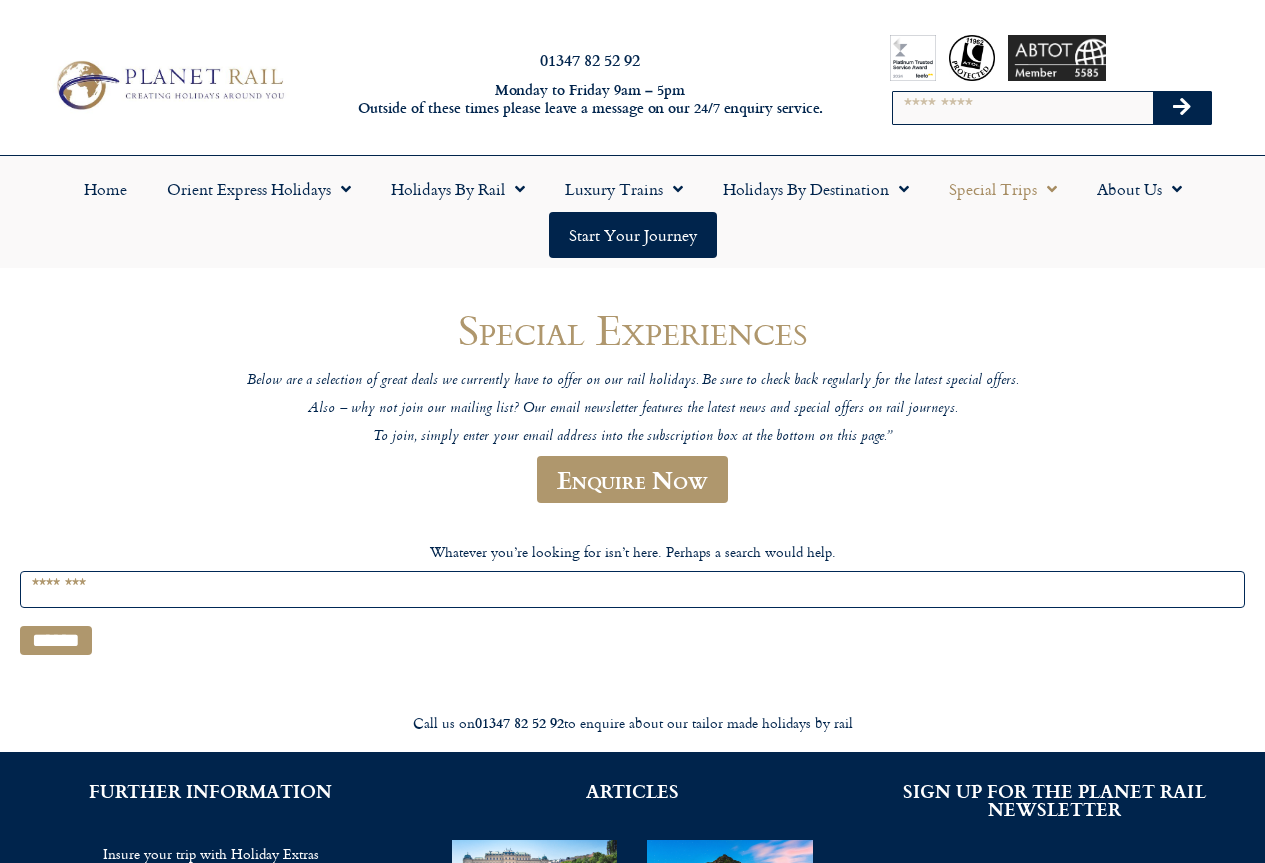 scroll, scrollTop: 0, scrollLeft: 0, axis: both 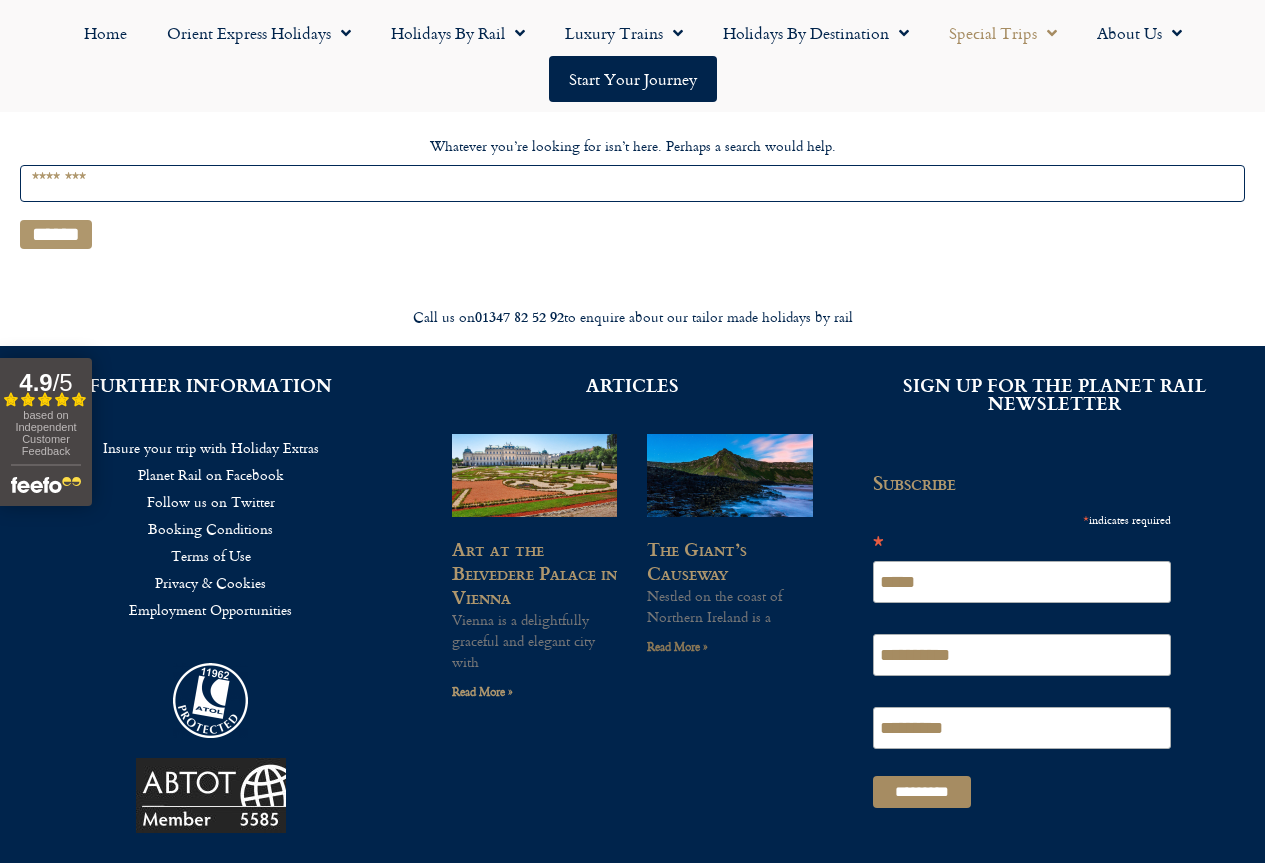 click on "Read More »" at bounding box center [677, 646] 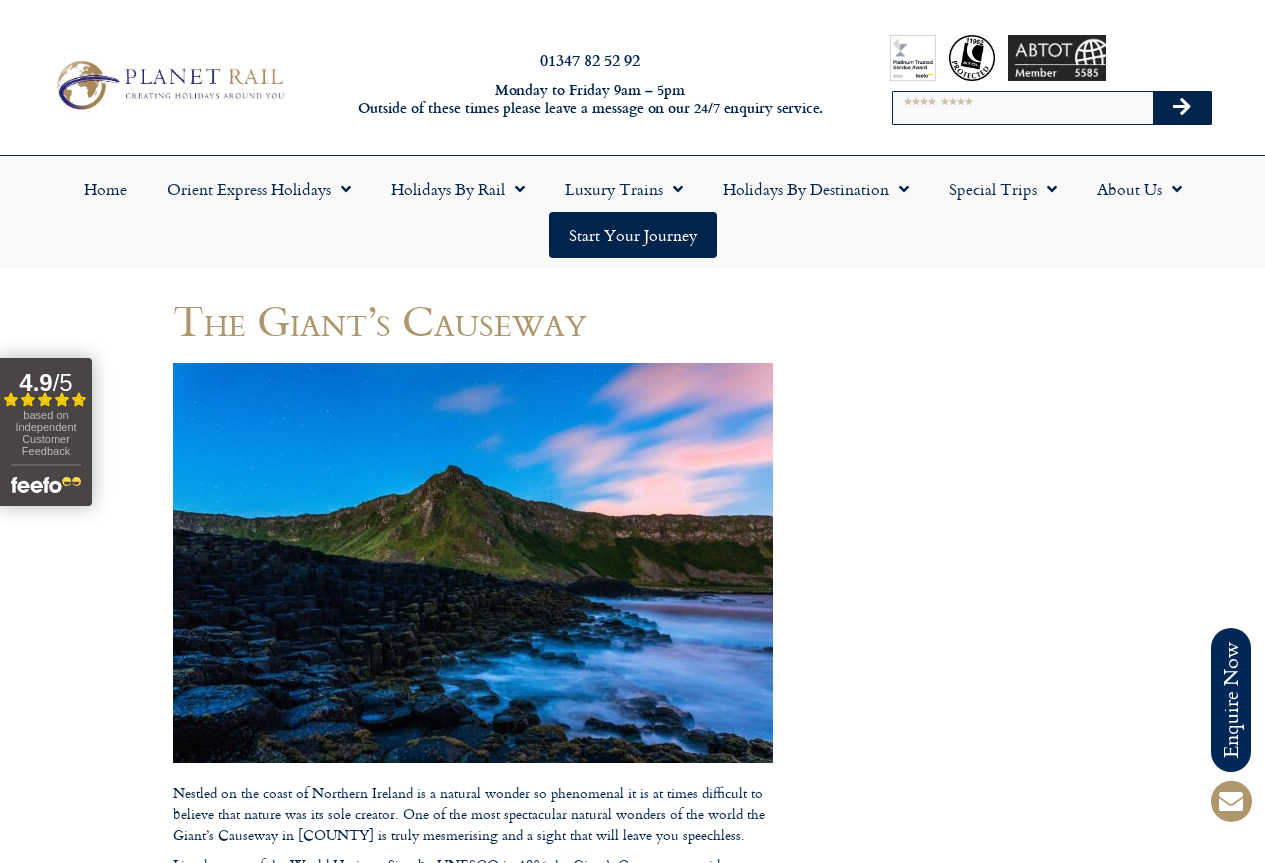 scroll, scrollTop: 0, scrollLeft: 0, axis: both 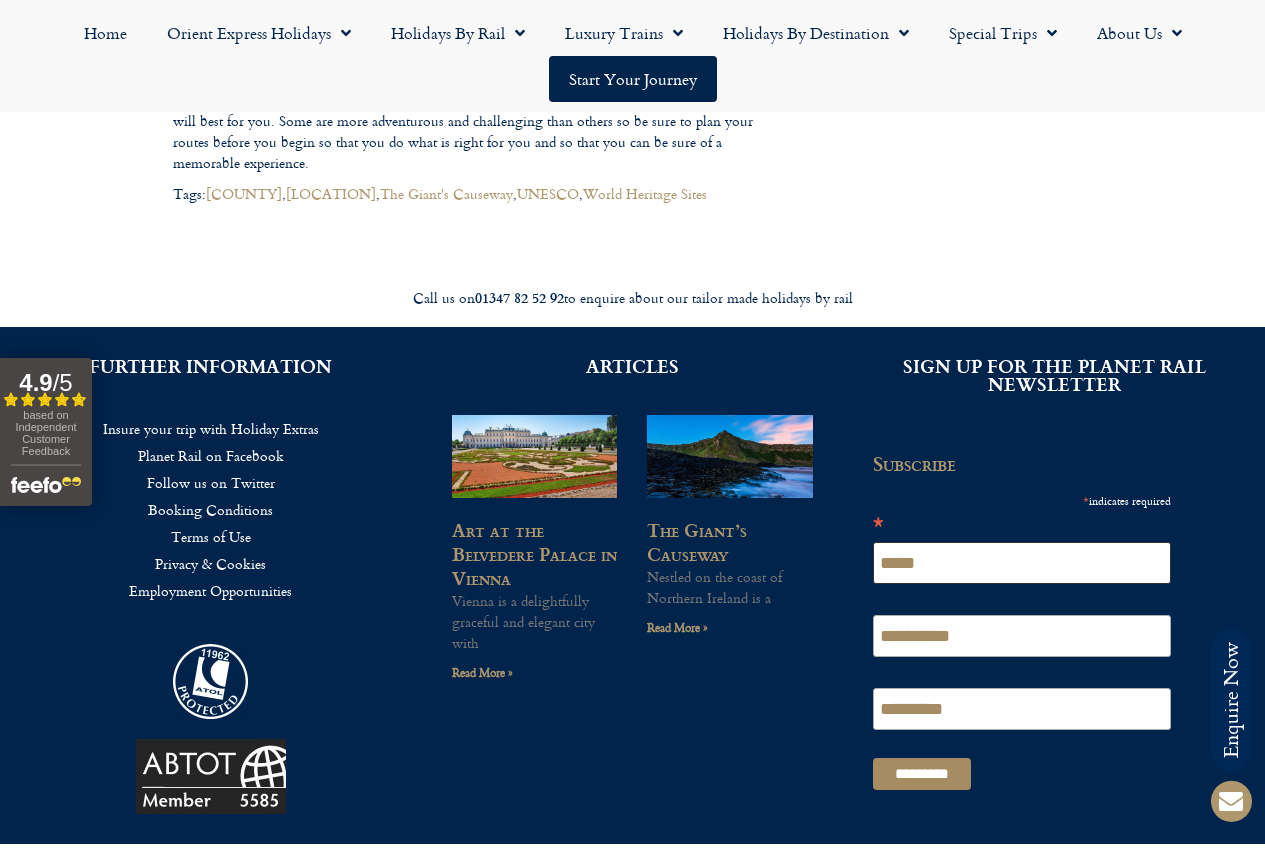 click on "*****" at bounding box center [1022, 563] 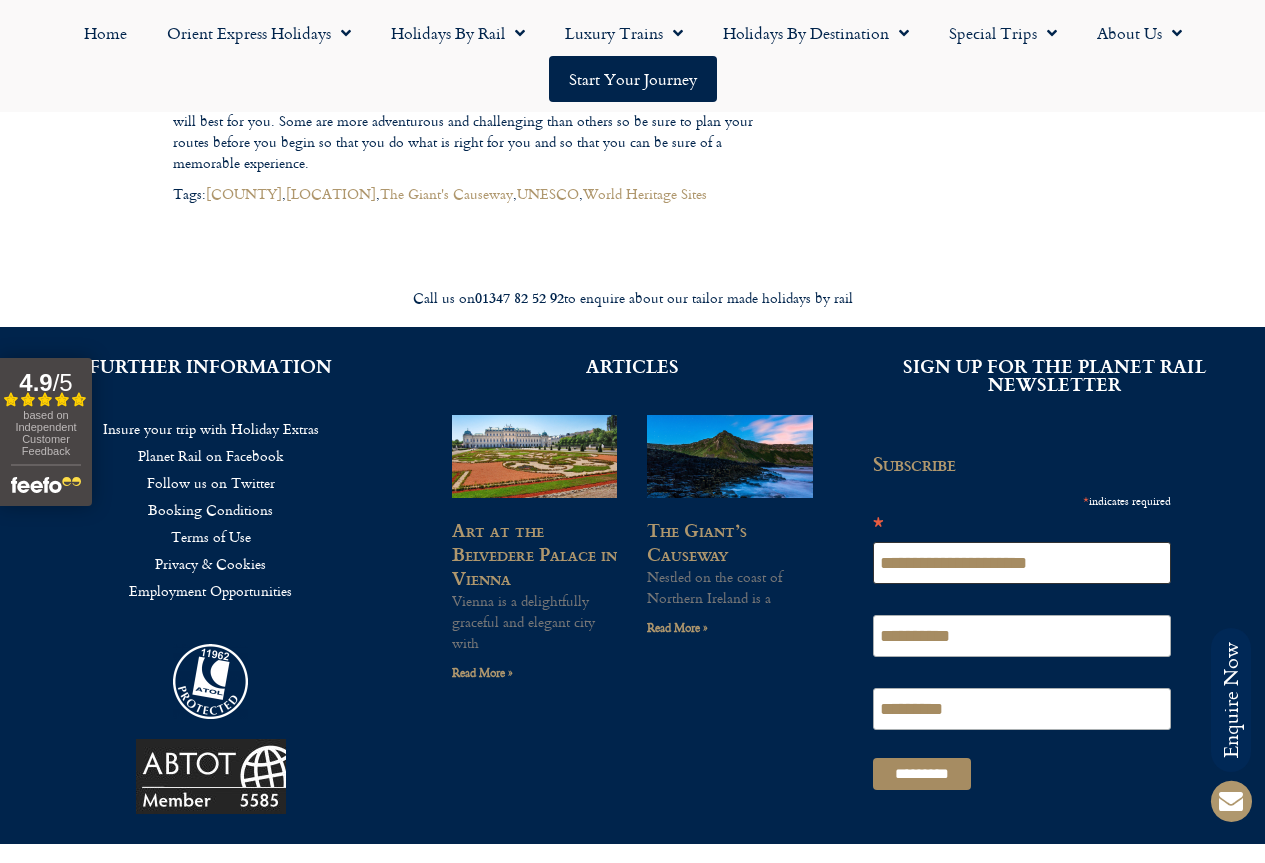 type on "**********" 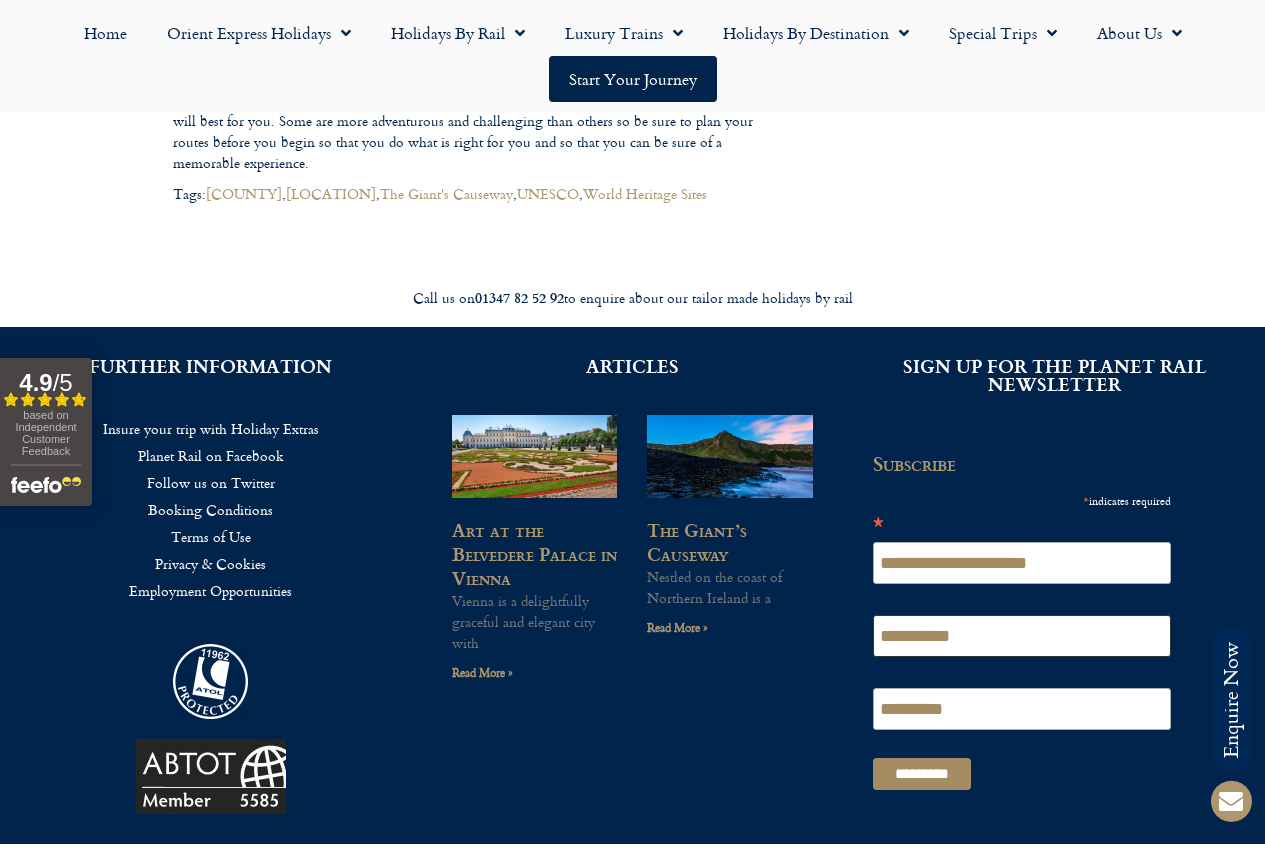 click on "**********" at bounding box center [1022, 636] 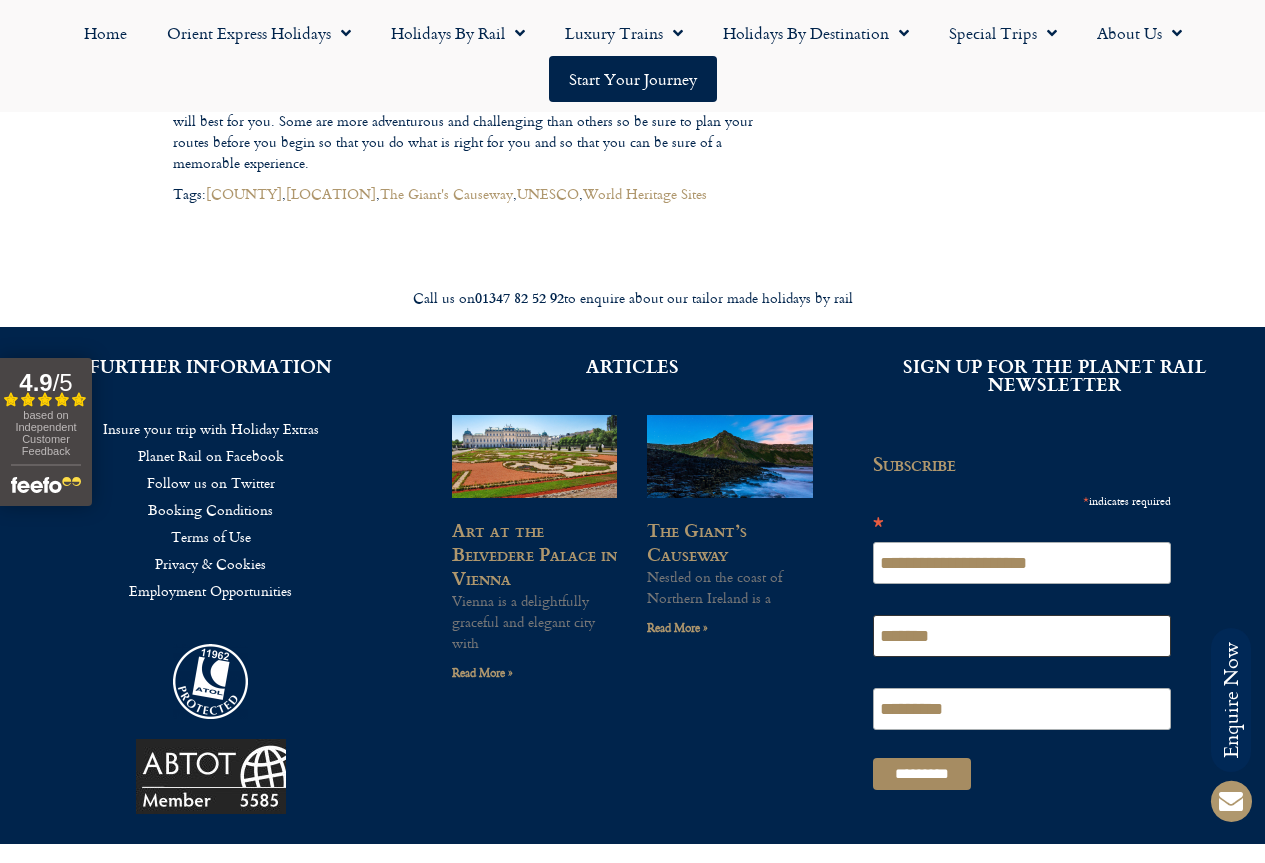 click on "*******" at bounding box center [1022, 636] 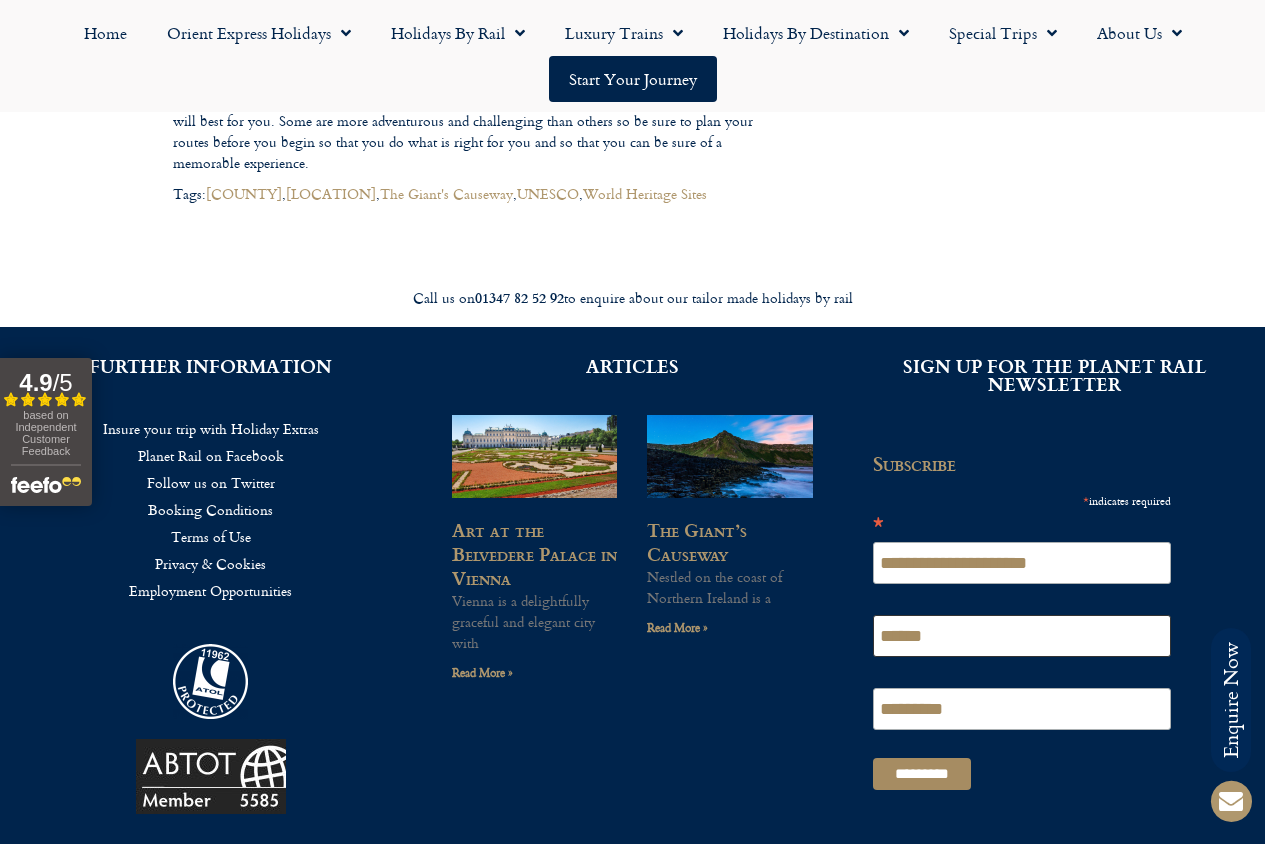 type on "******" 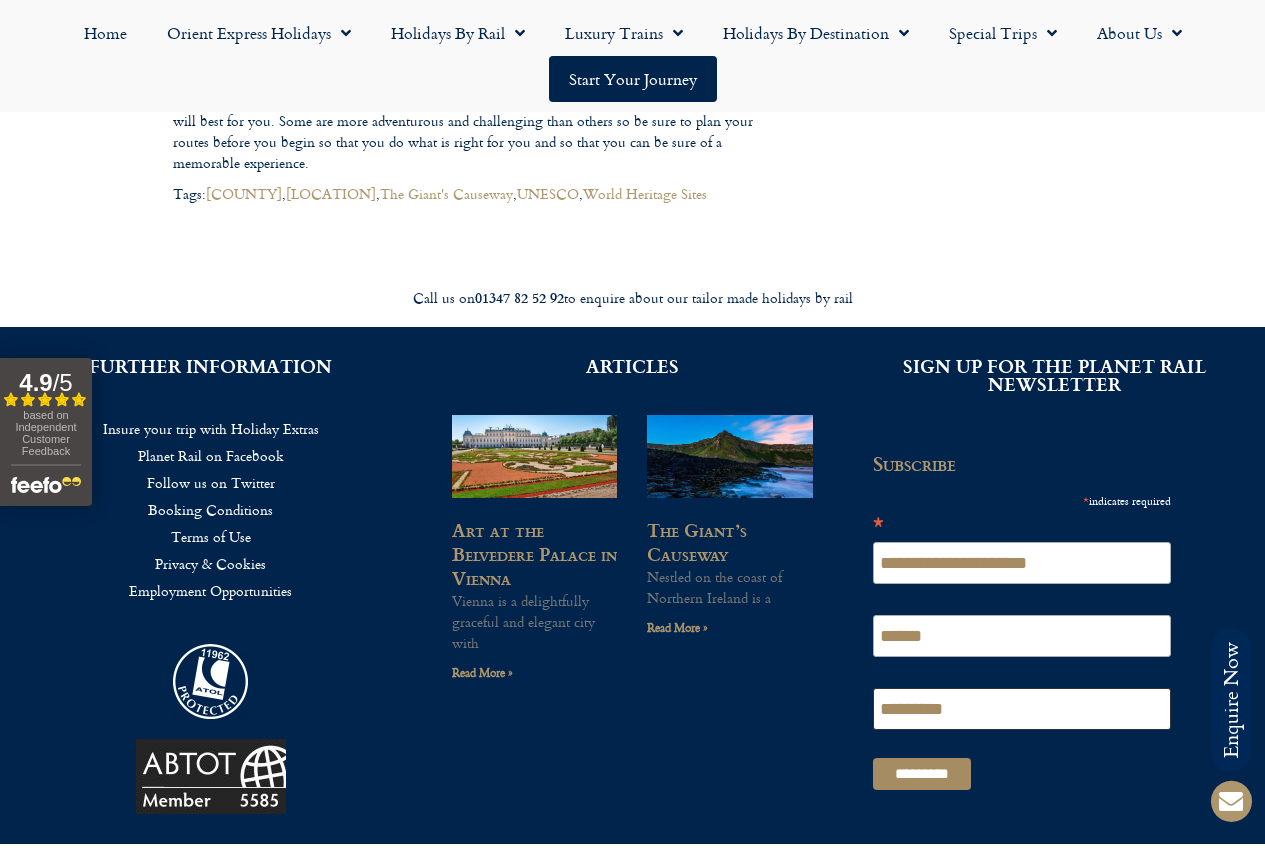 click on "*********" at bounding box center (1022, 709) 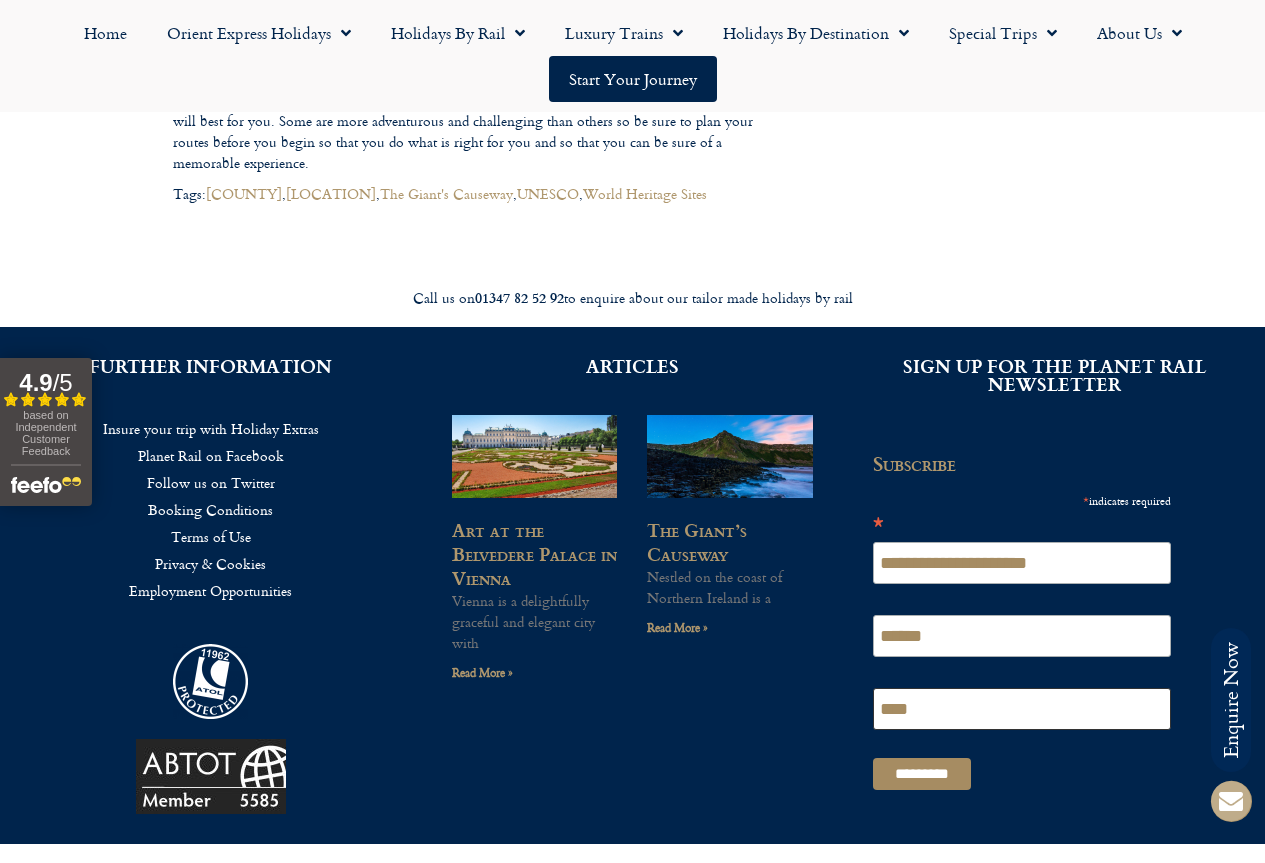 type on "****" 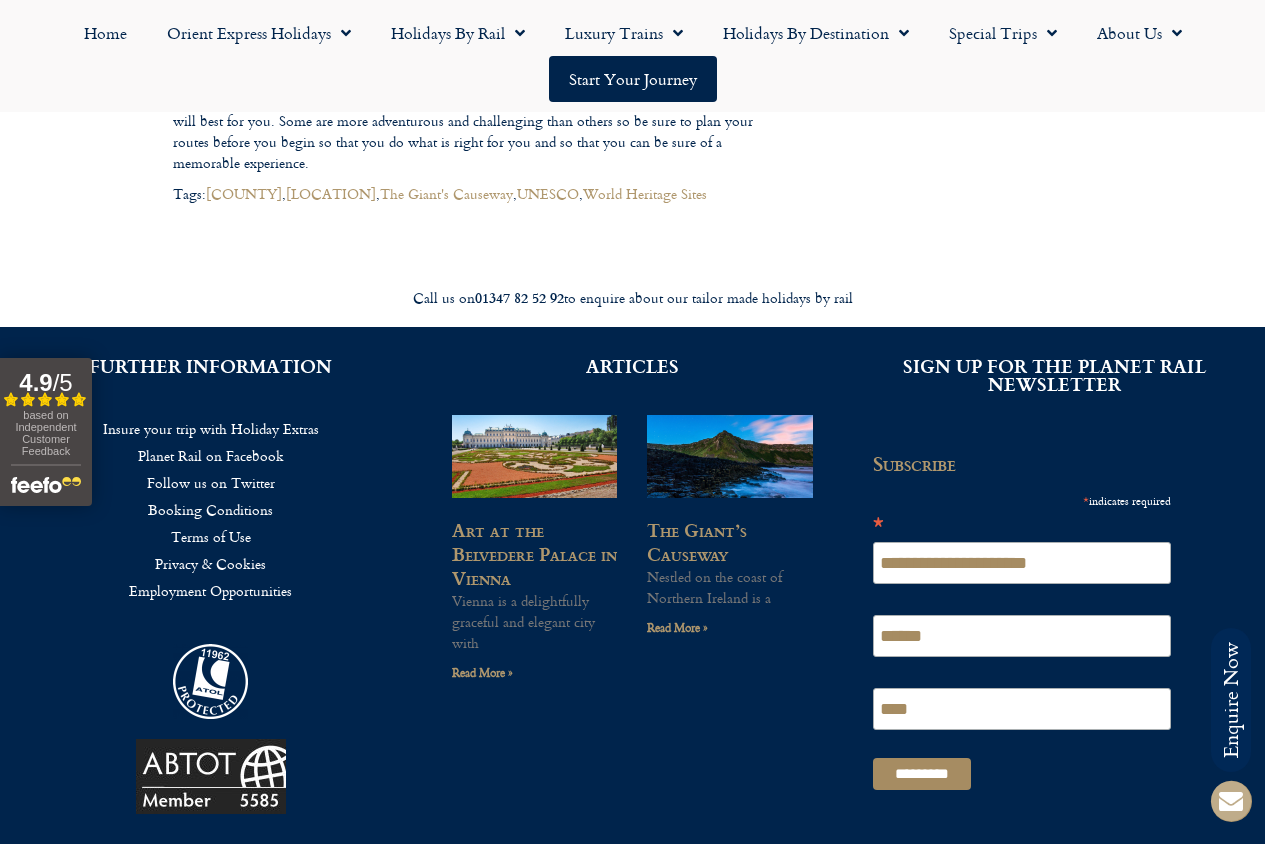 click at bounding box center [1231, 801] 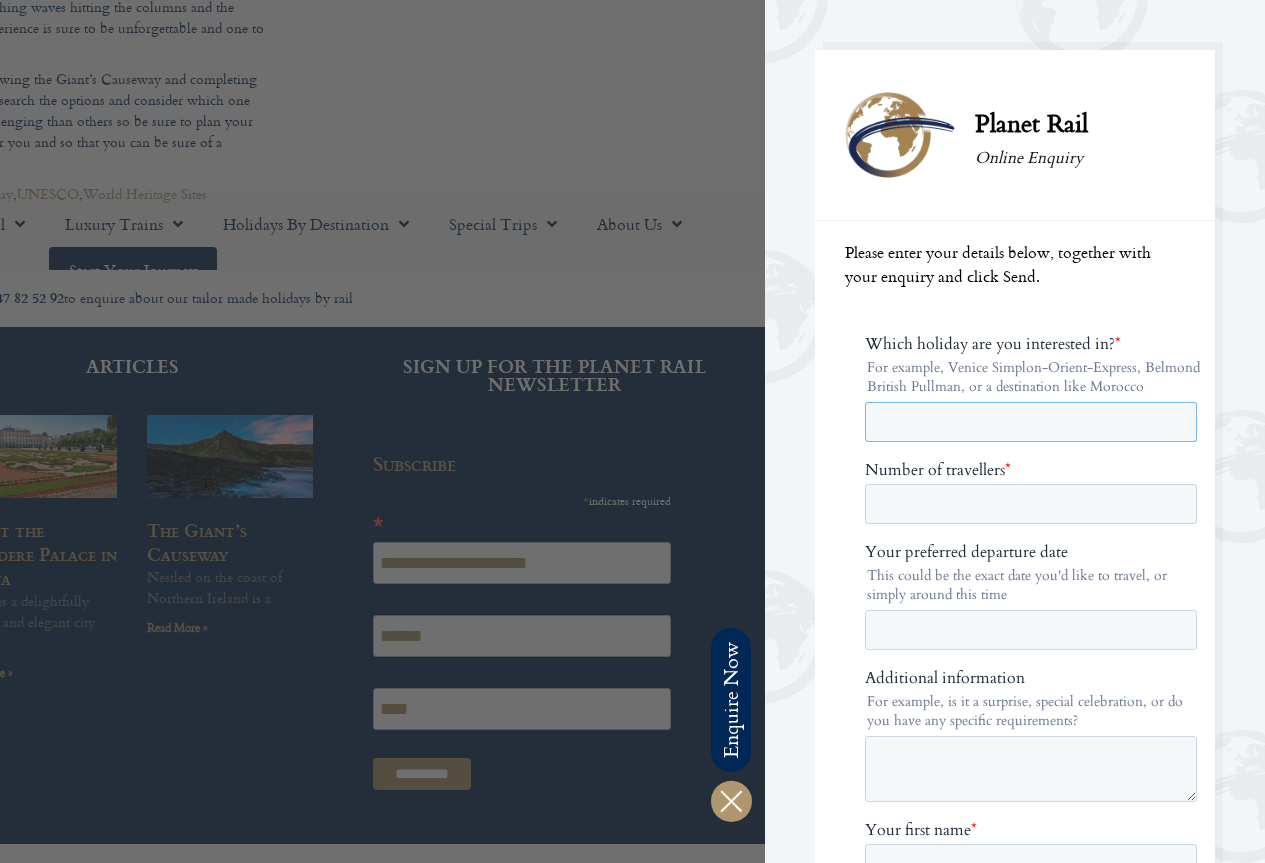click on "Which holiday are you interested in? *" at bounding box center [1031, 422] 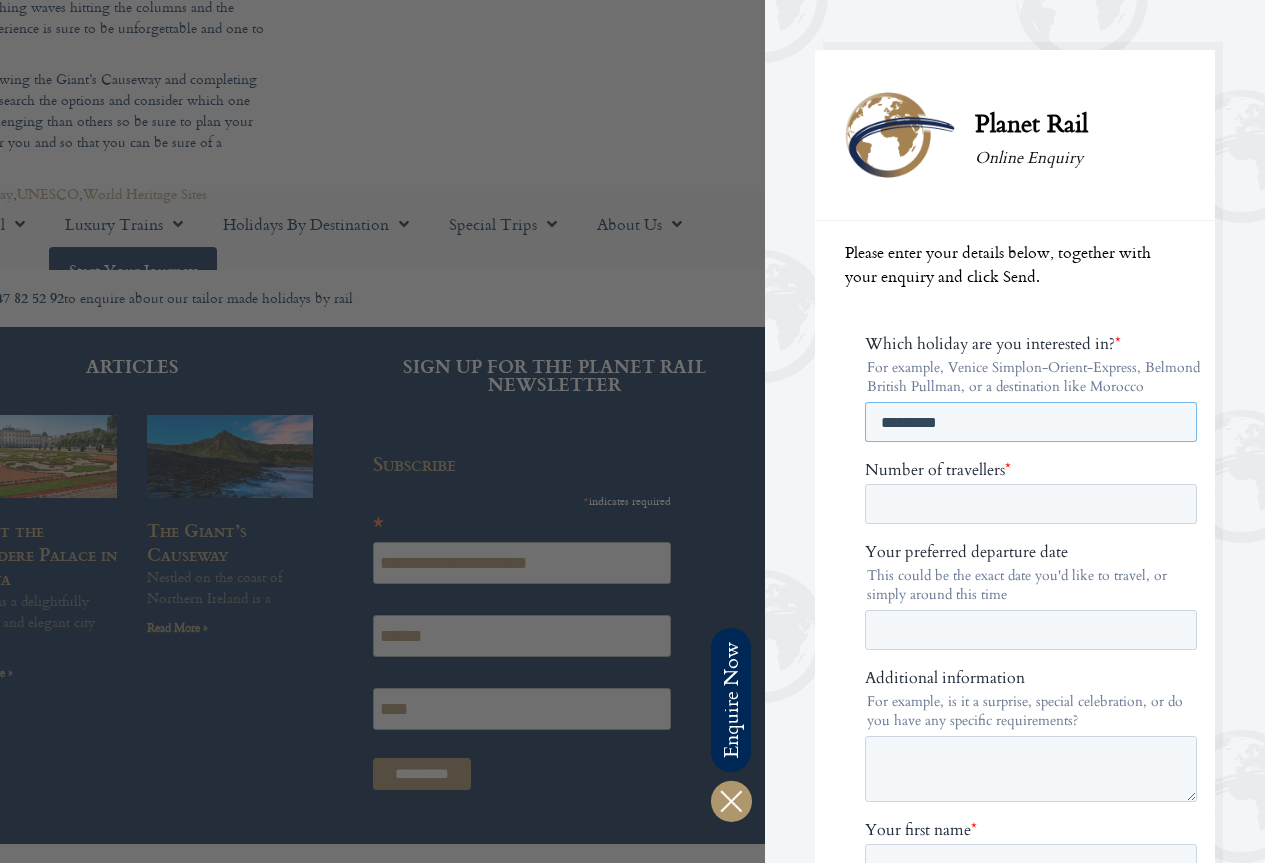 type on "*********" 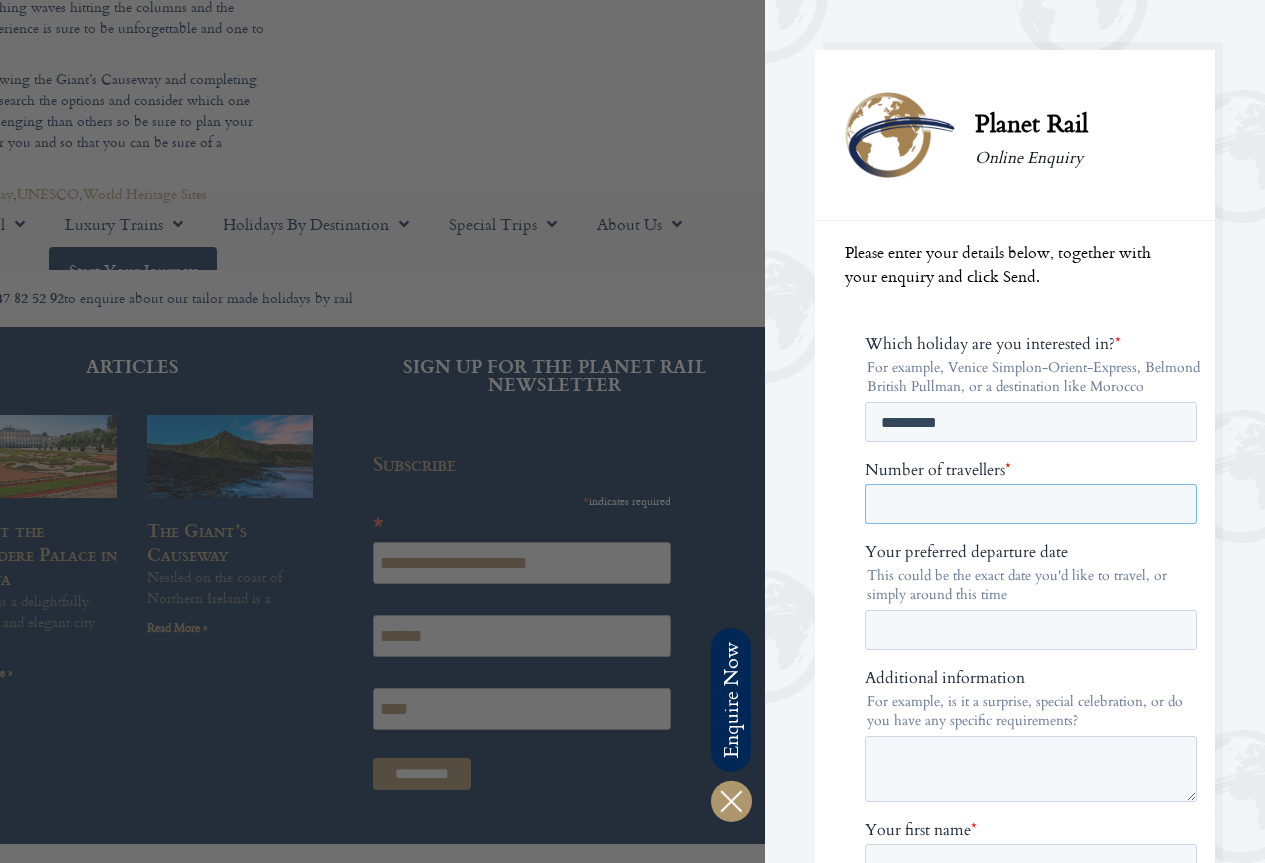 click on "Number of travellers *" at bounding box center (1031, 504) 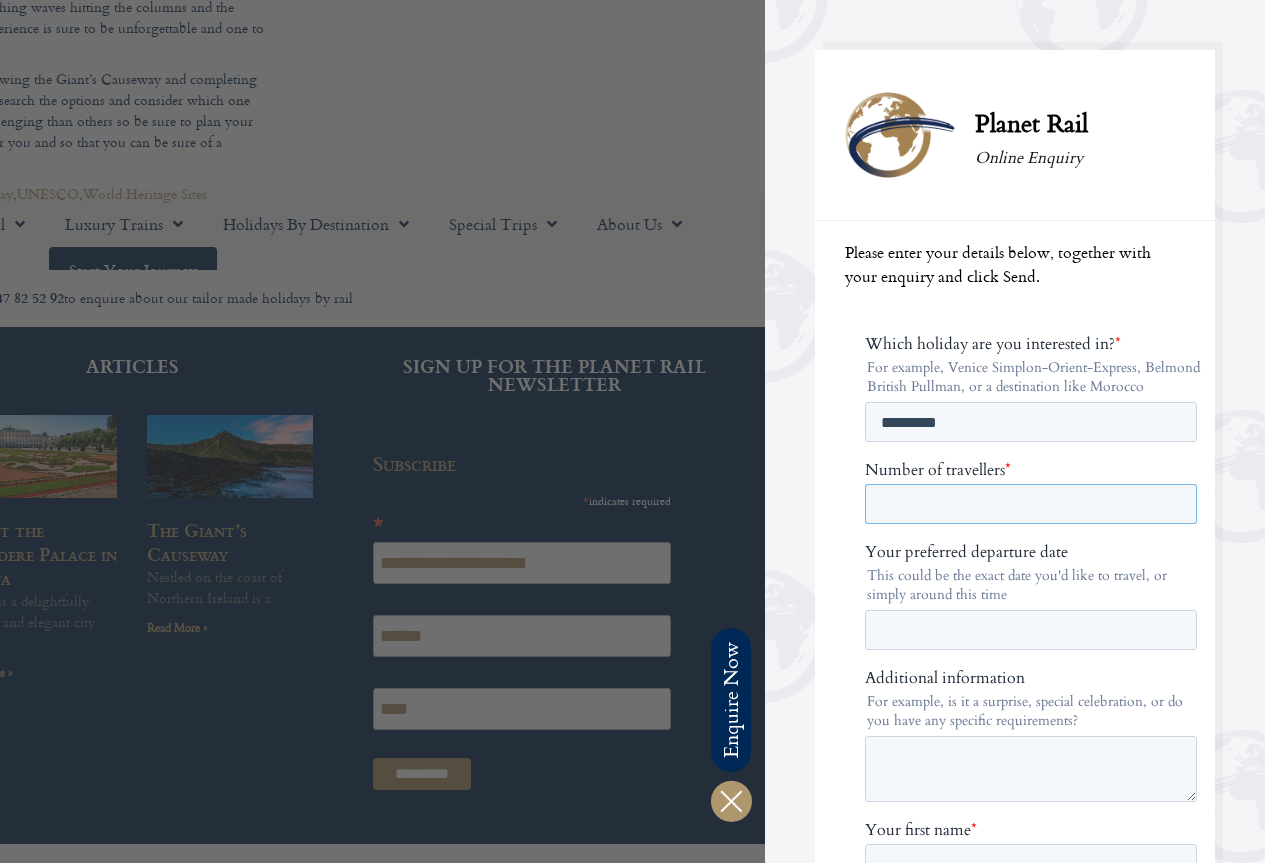 click on "**" at bounding box center [1031, 504] 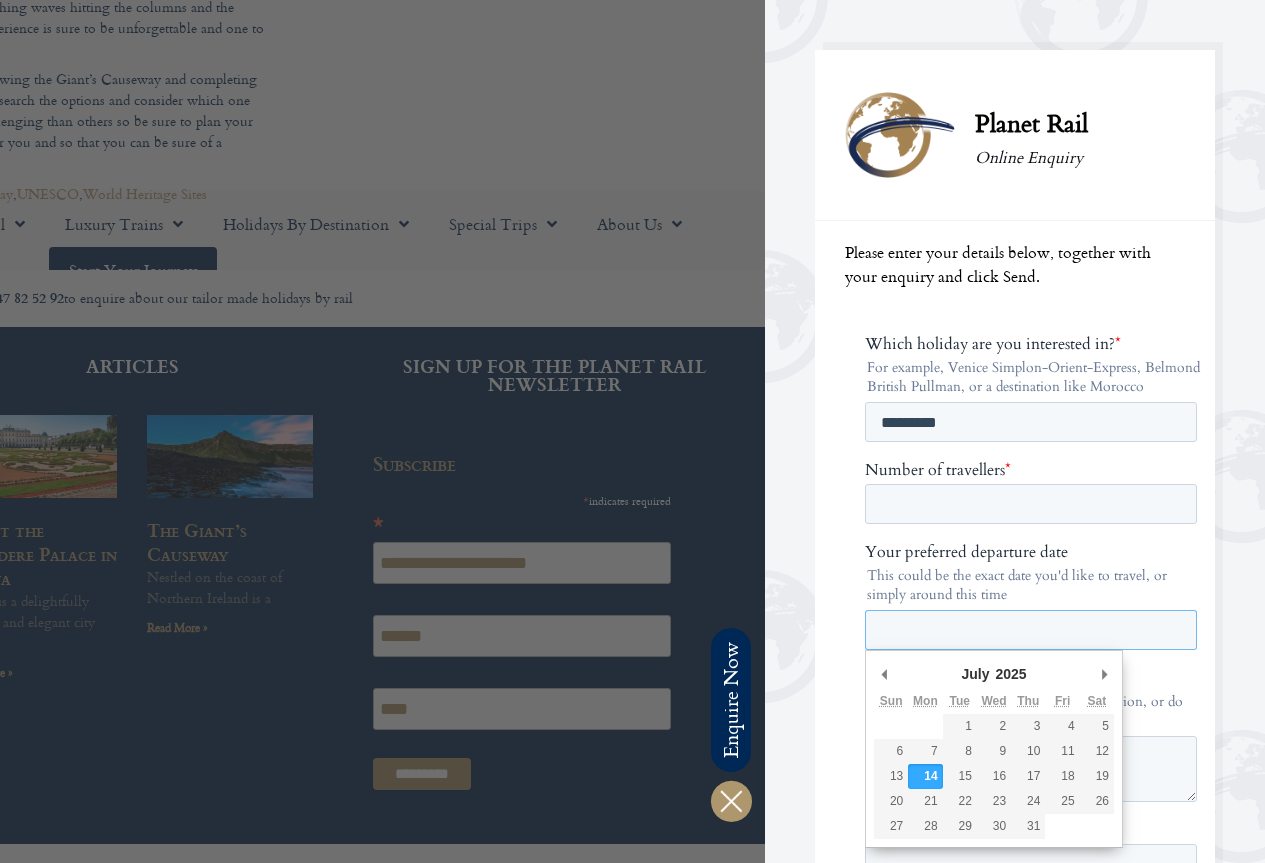 click on "Your preferred departure date" at bounding box center [1031, 630] 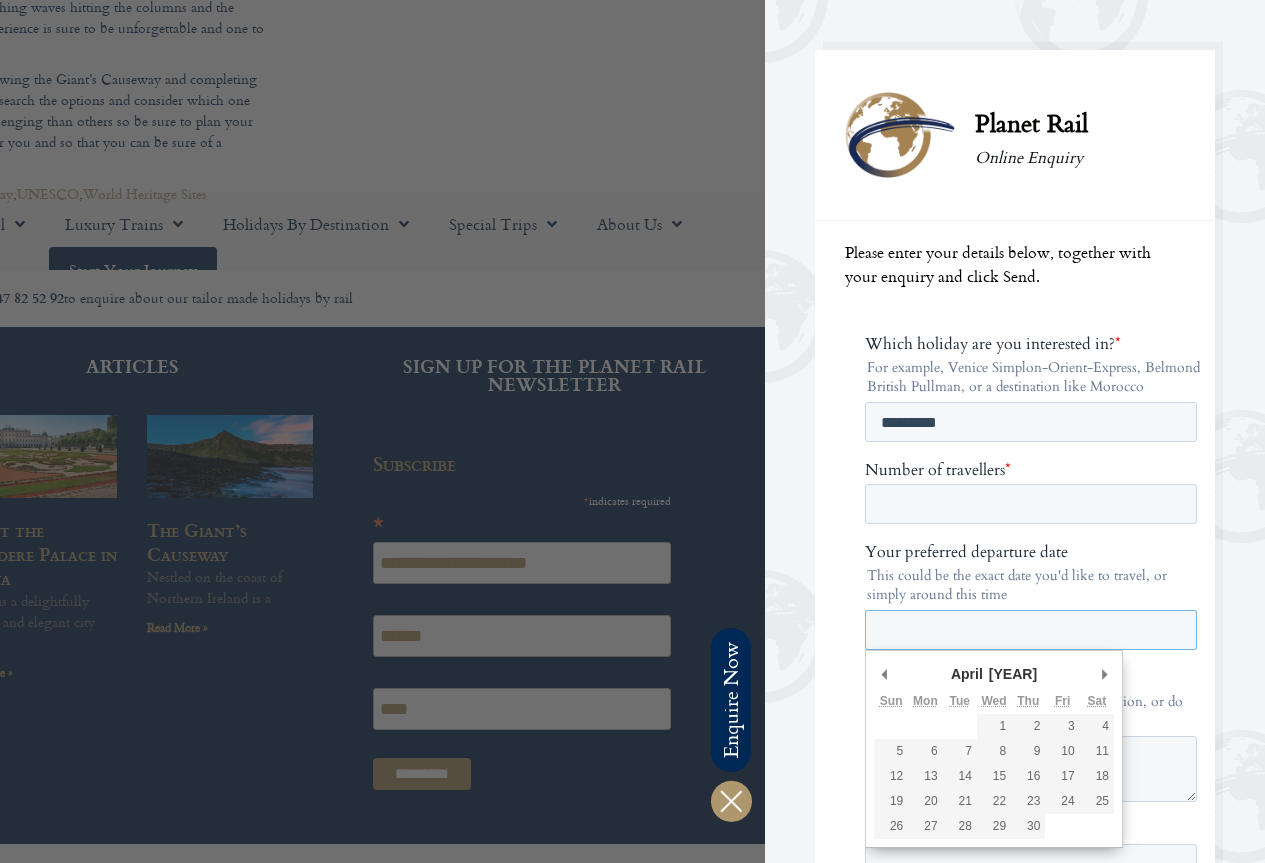click on "Your preferred departure date" at bounding box center (1031, 630) 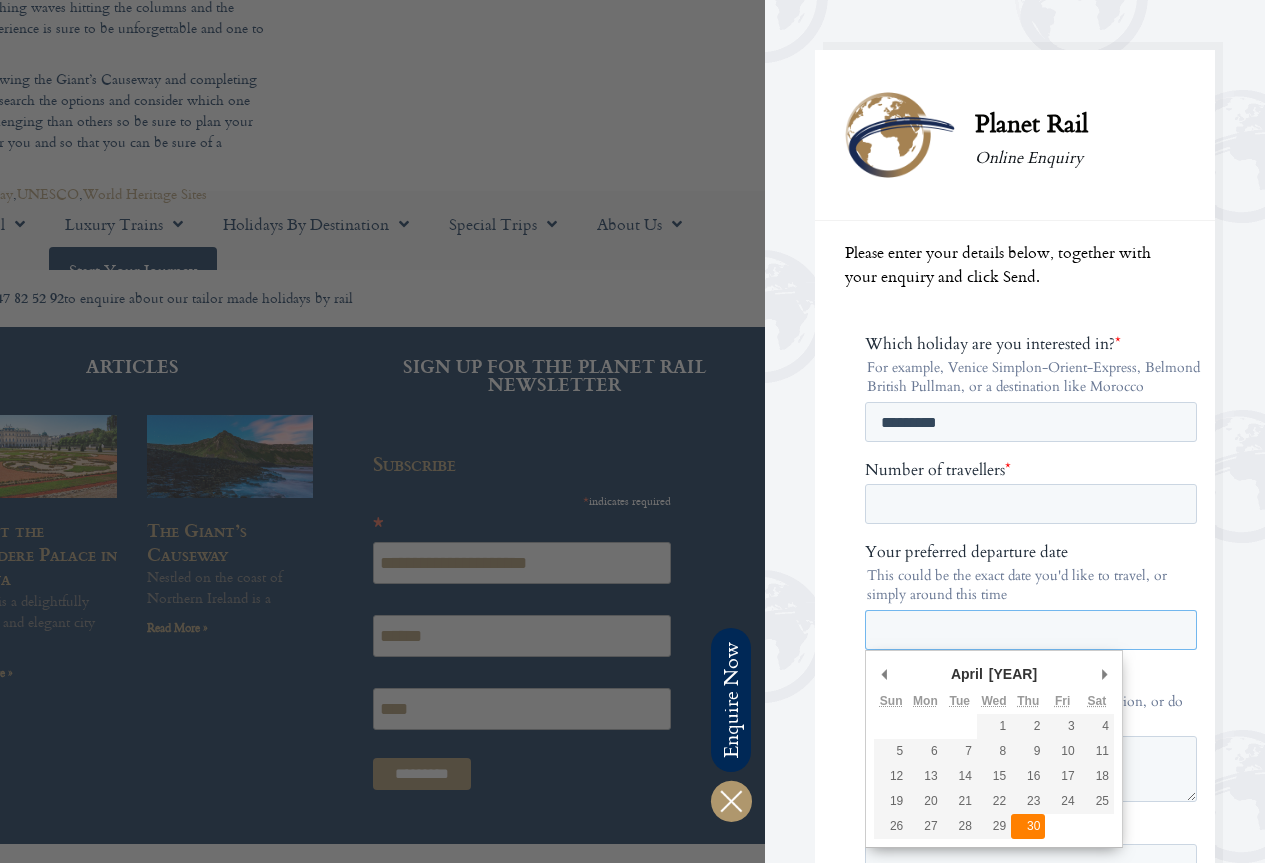 type on "2026-04-30" 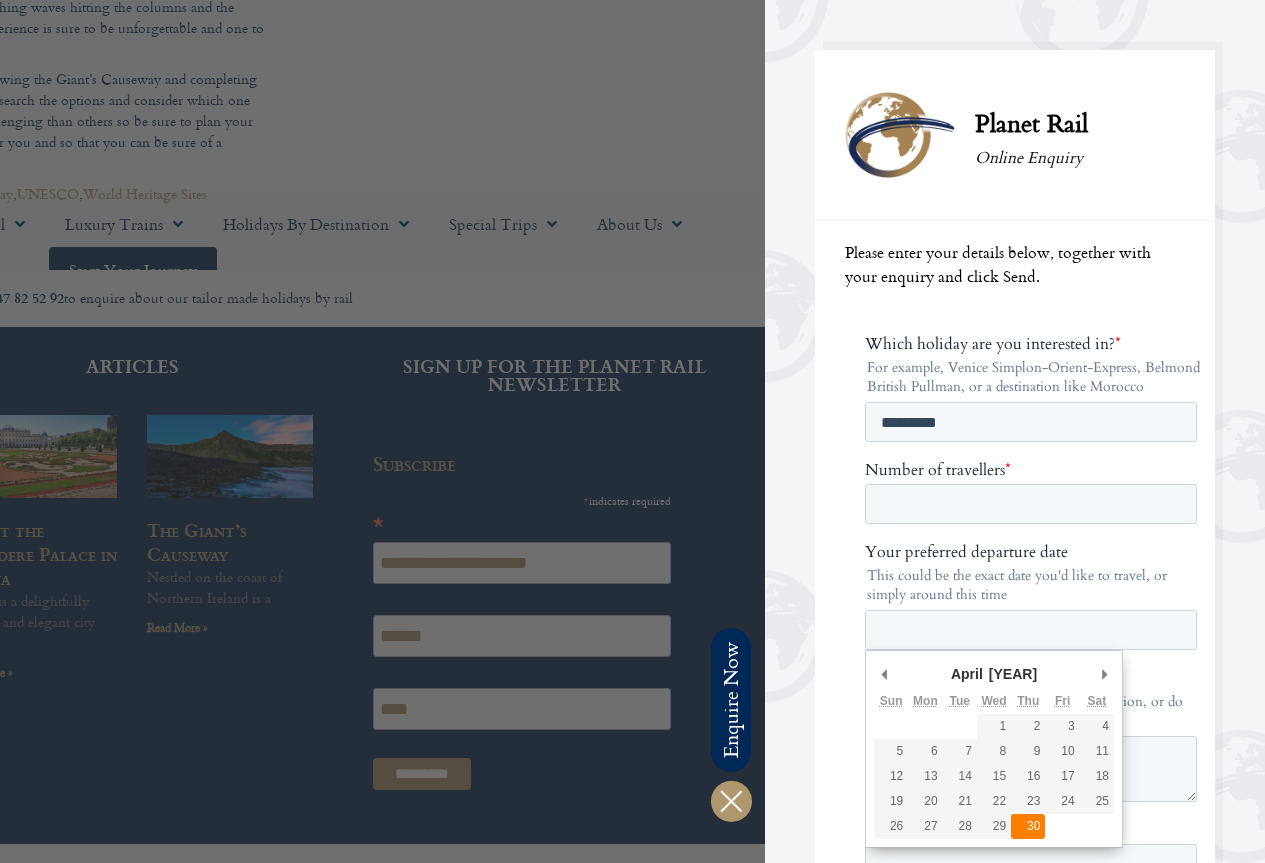 type on "**********" 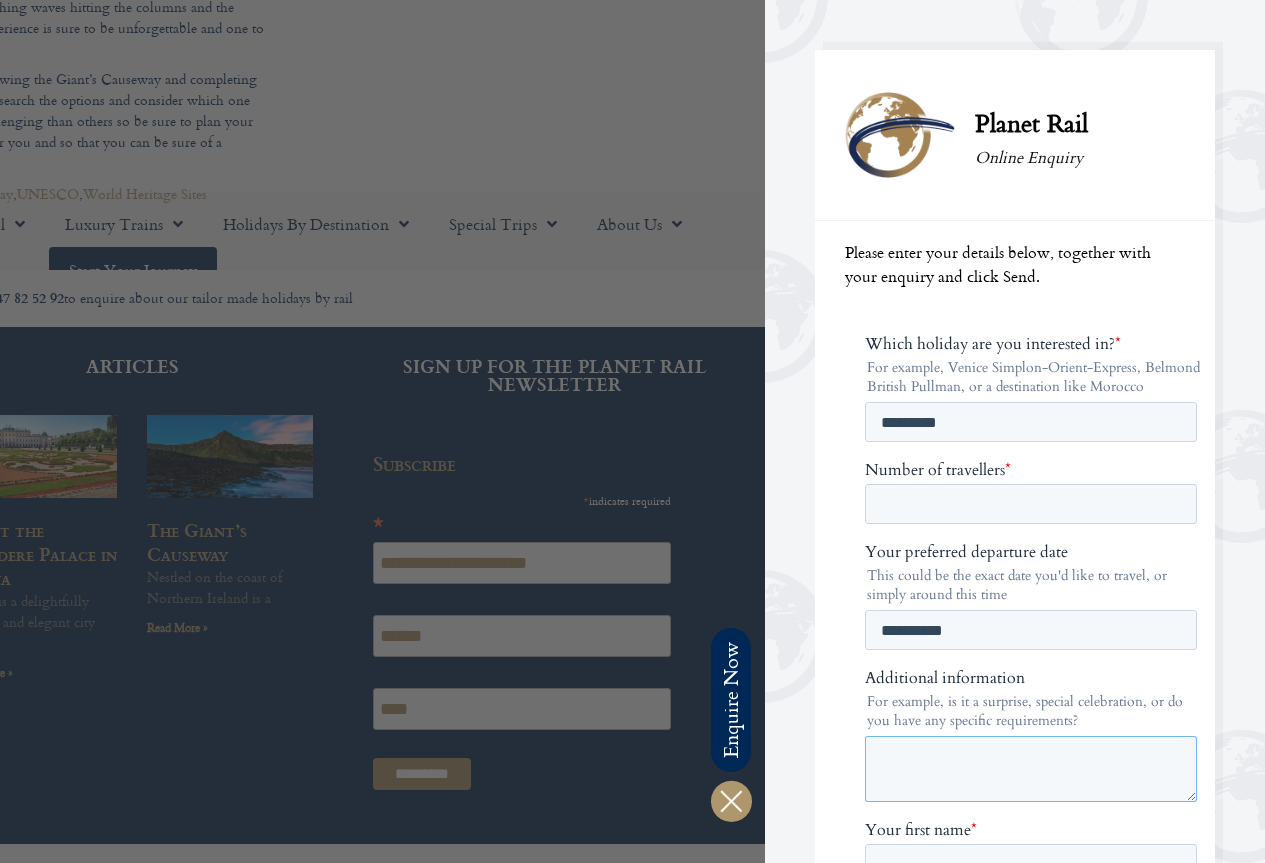 click on "Additional information" at bounding box center (1031, 769) 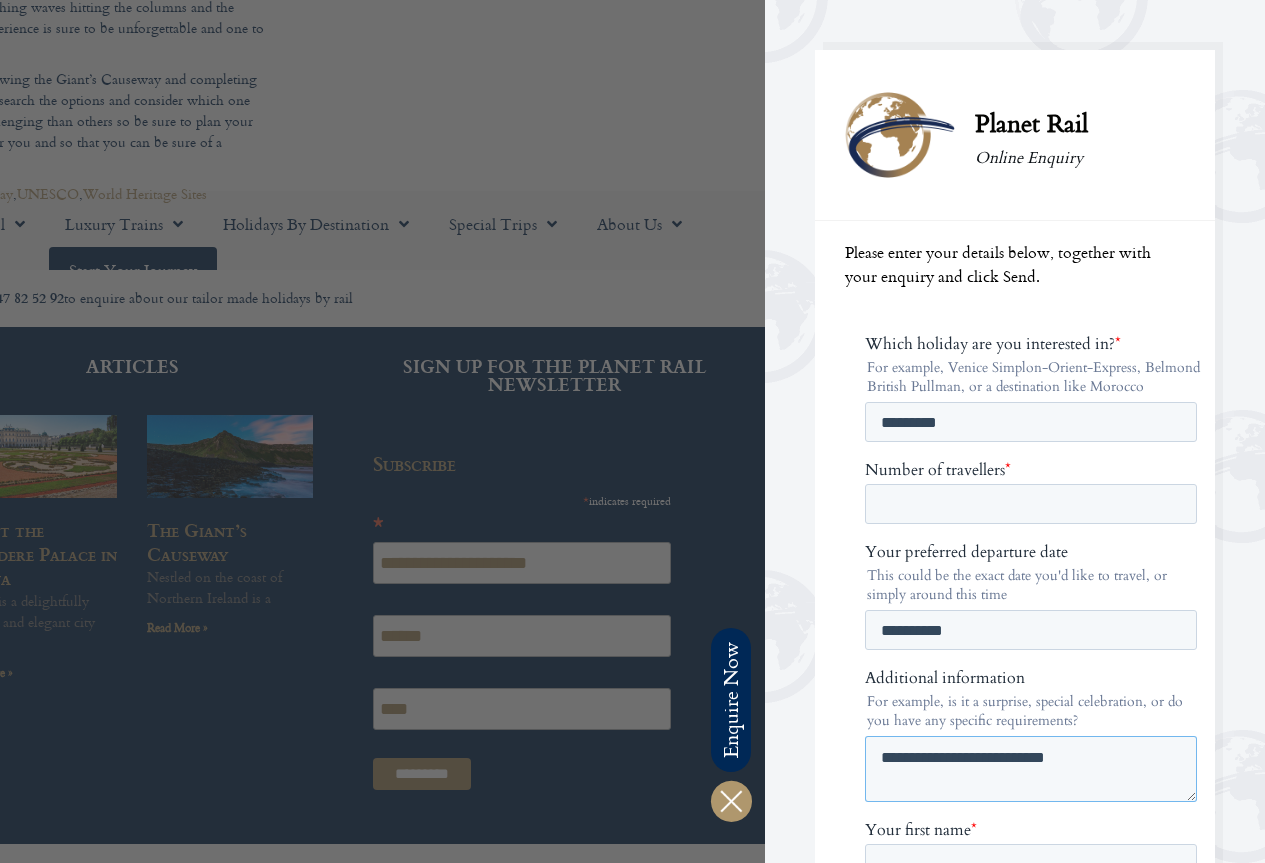 scroll, scrollTop: 2764, scrollLeft: 0, axis: vertical 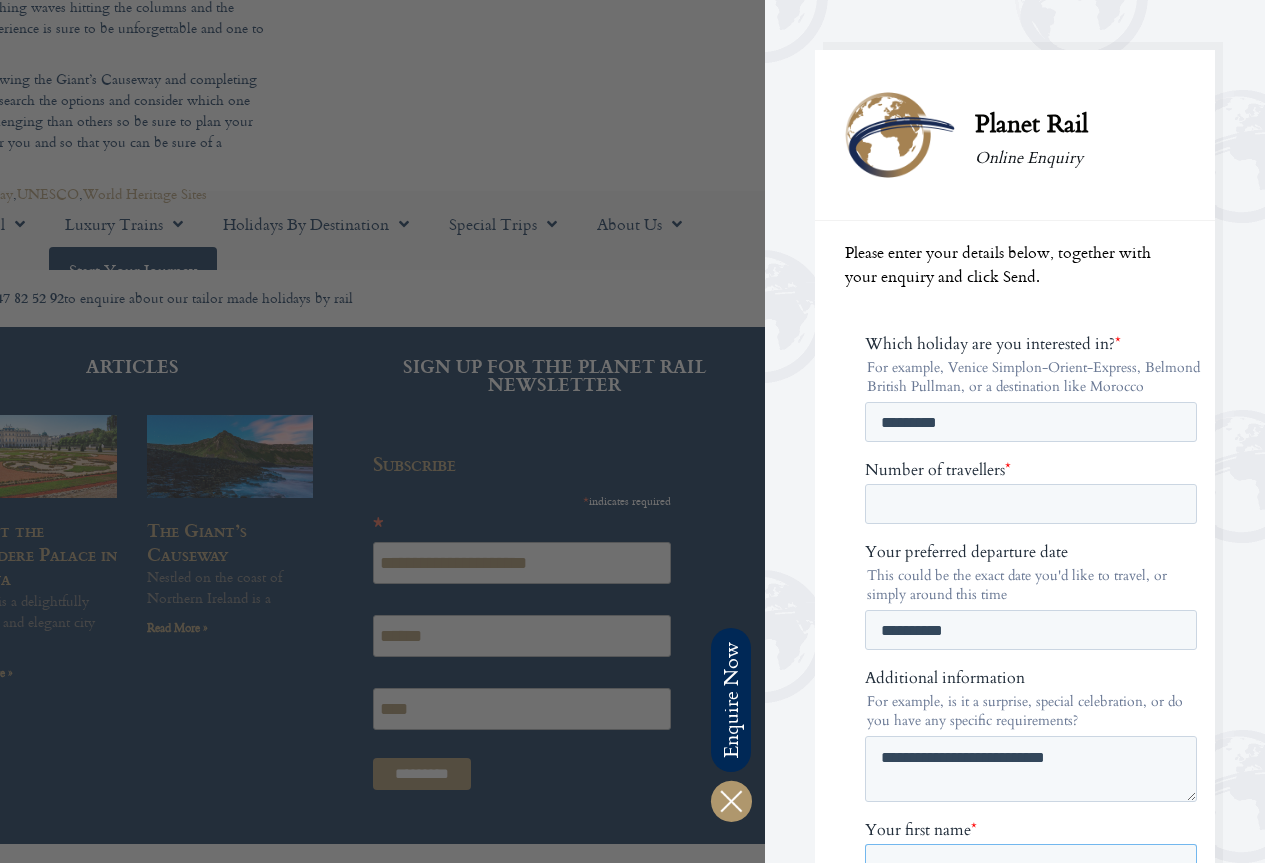 click on "Your first name *" at bounding box center [1031, 864] 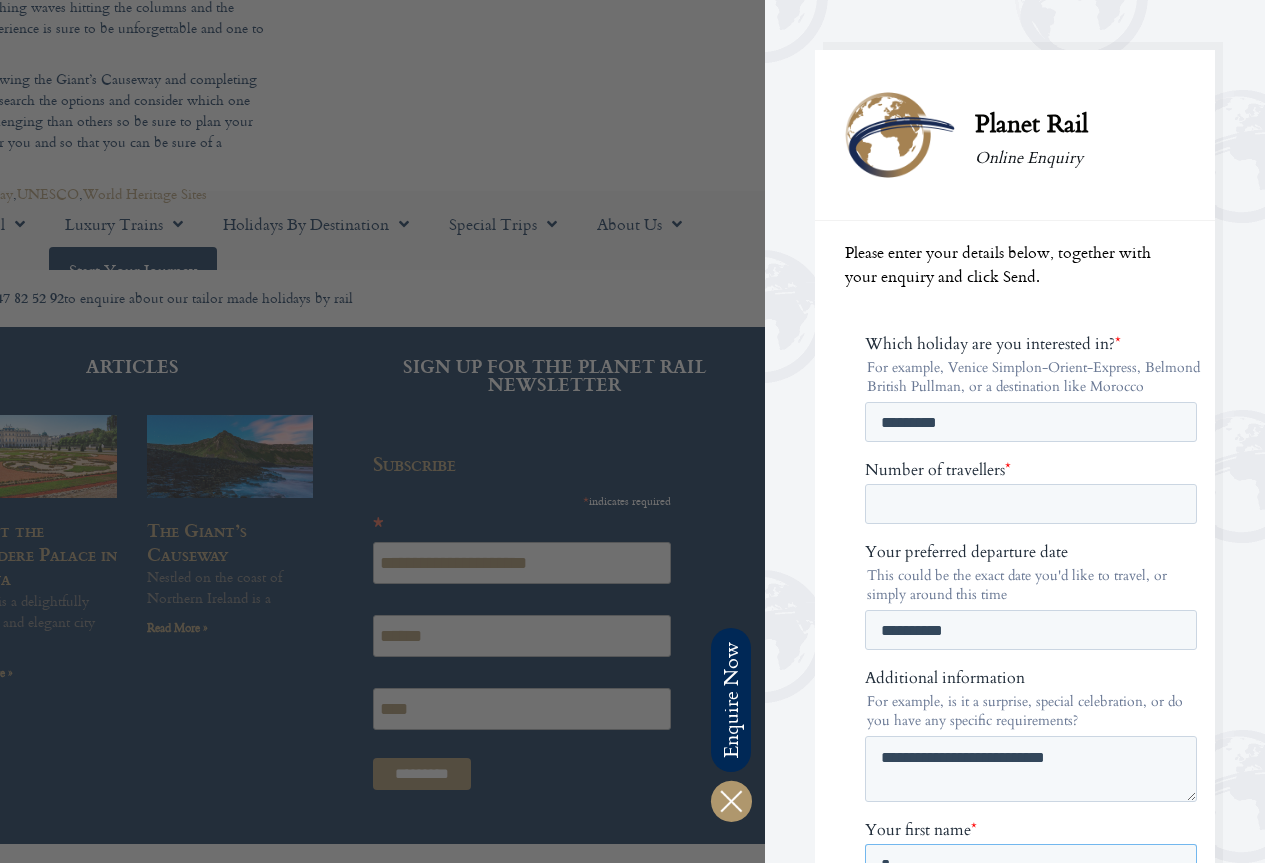 scroll, scrollTop: 9, scrollLeft: 0, axis: vertical 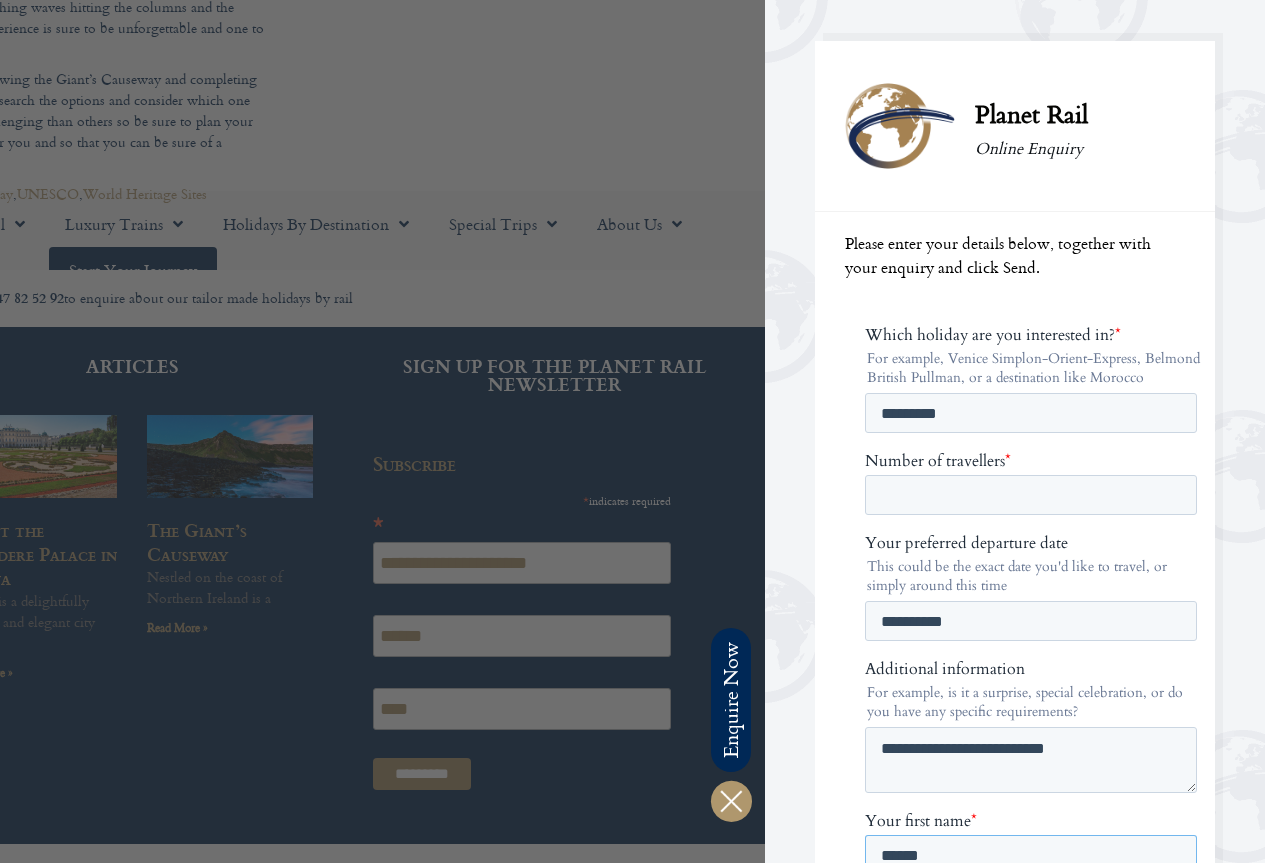 type on "******" 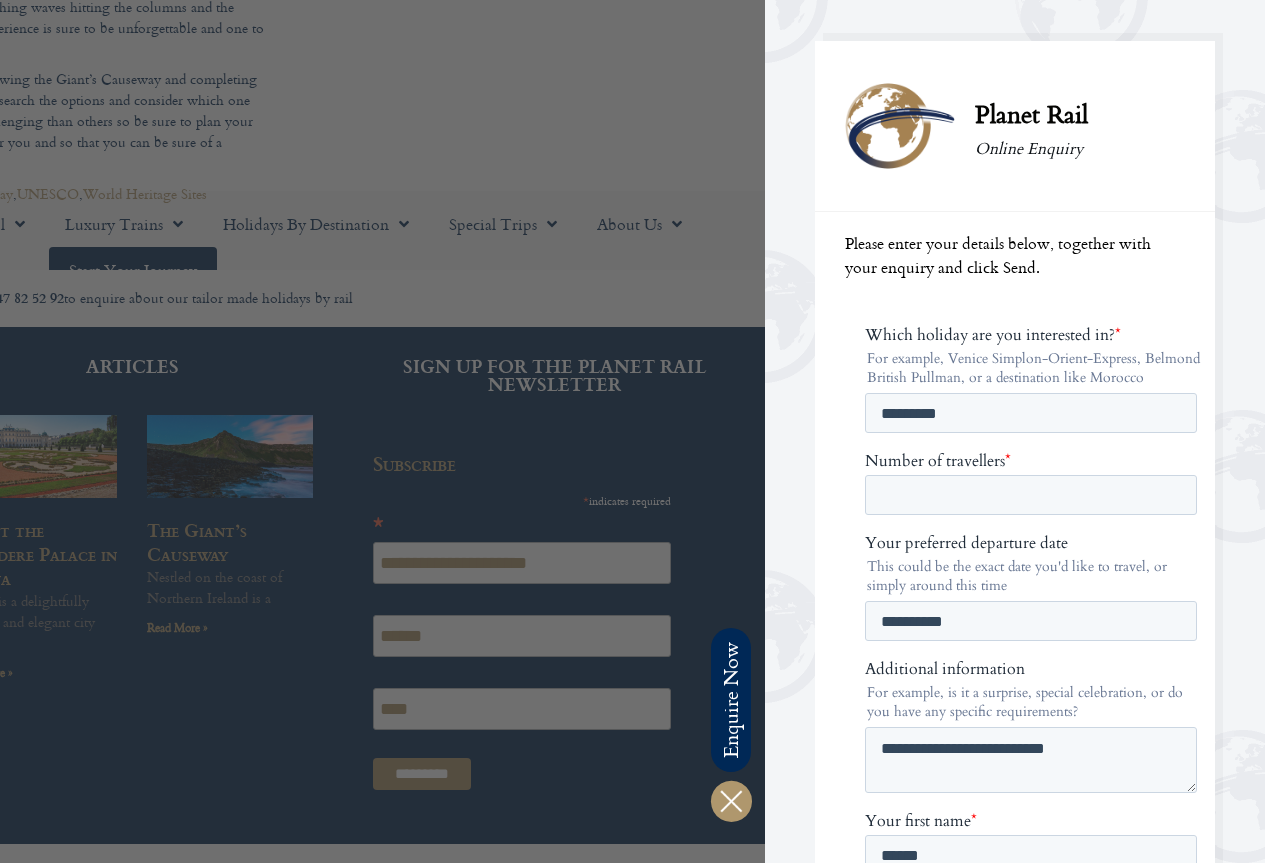 click at bounding box center [132, 431] 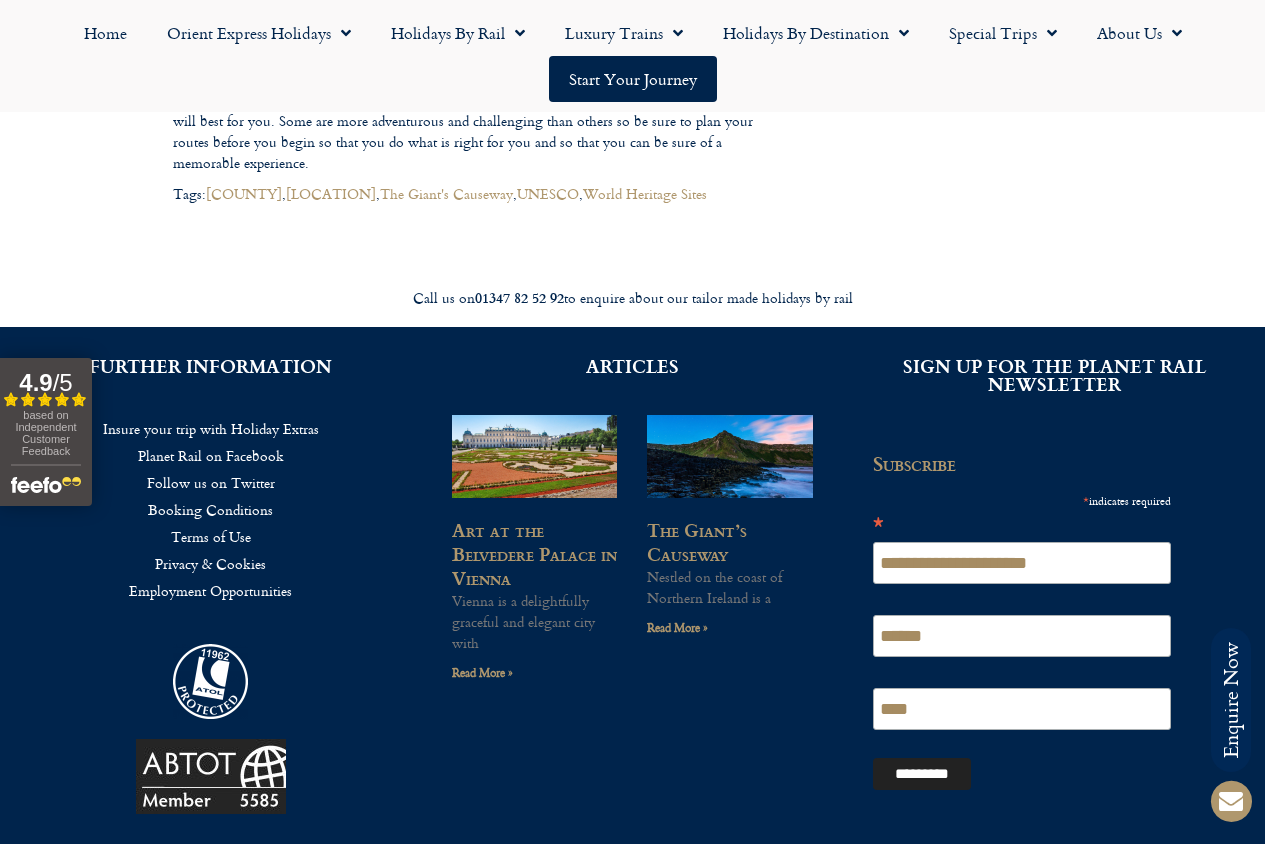 click on "*********" at bounding box center (922, 774) 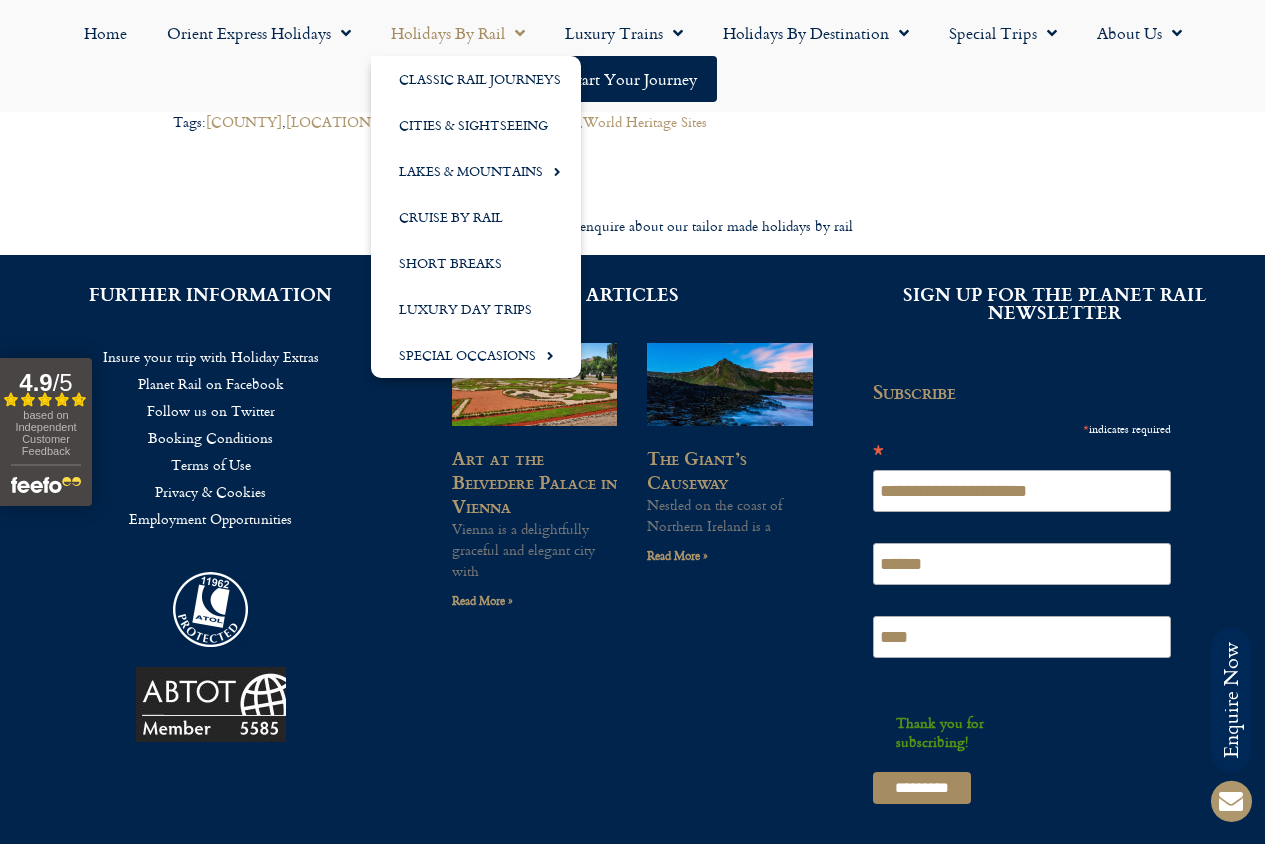 click on "Holidays by Rail" 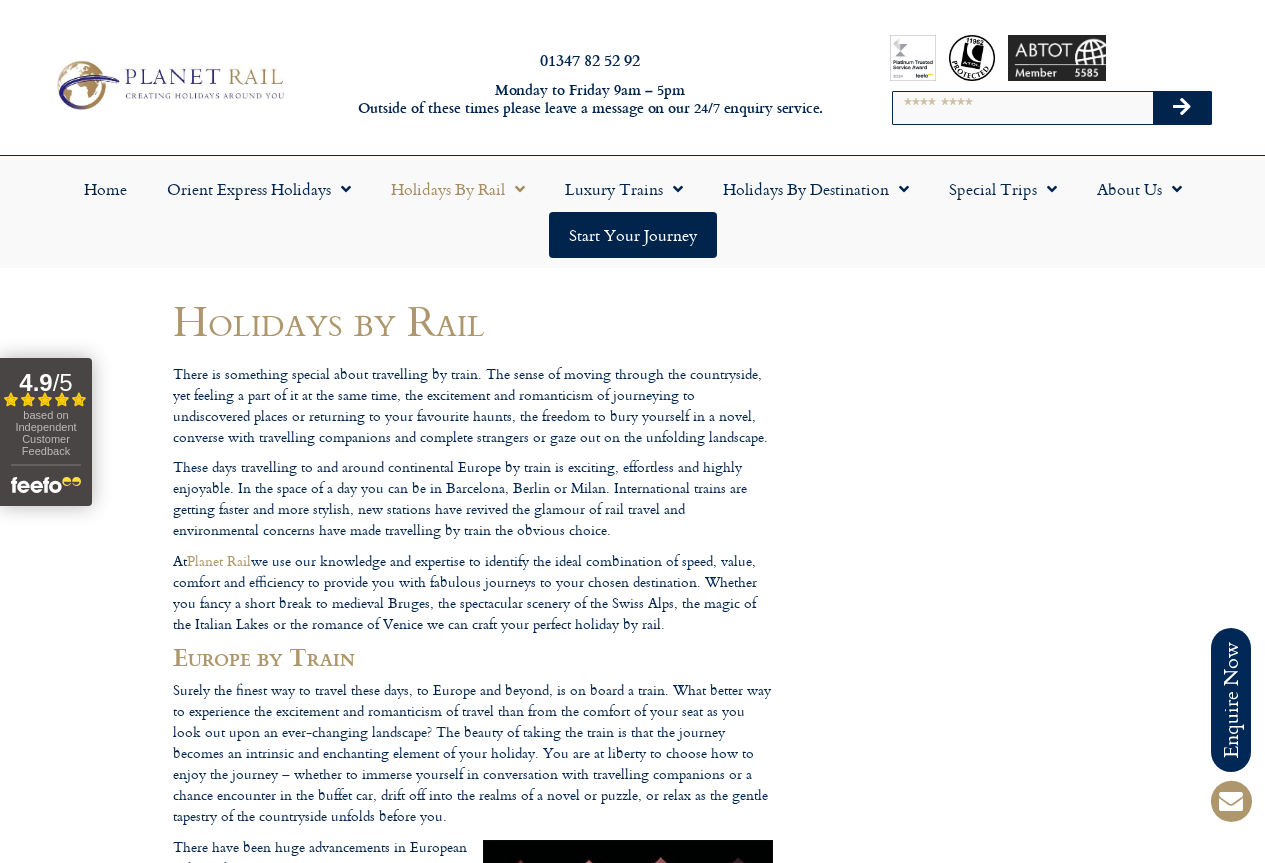 scroll, scrollTop: 0, scrollLeft: 0, axis: both 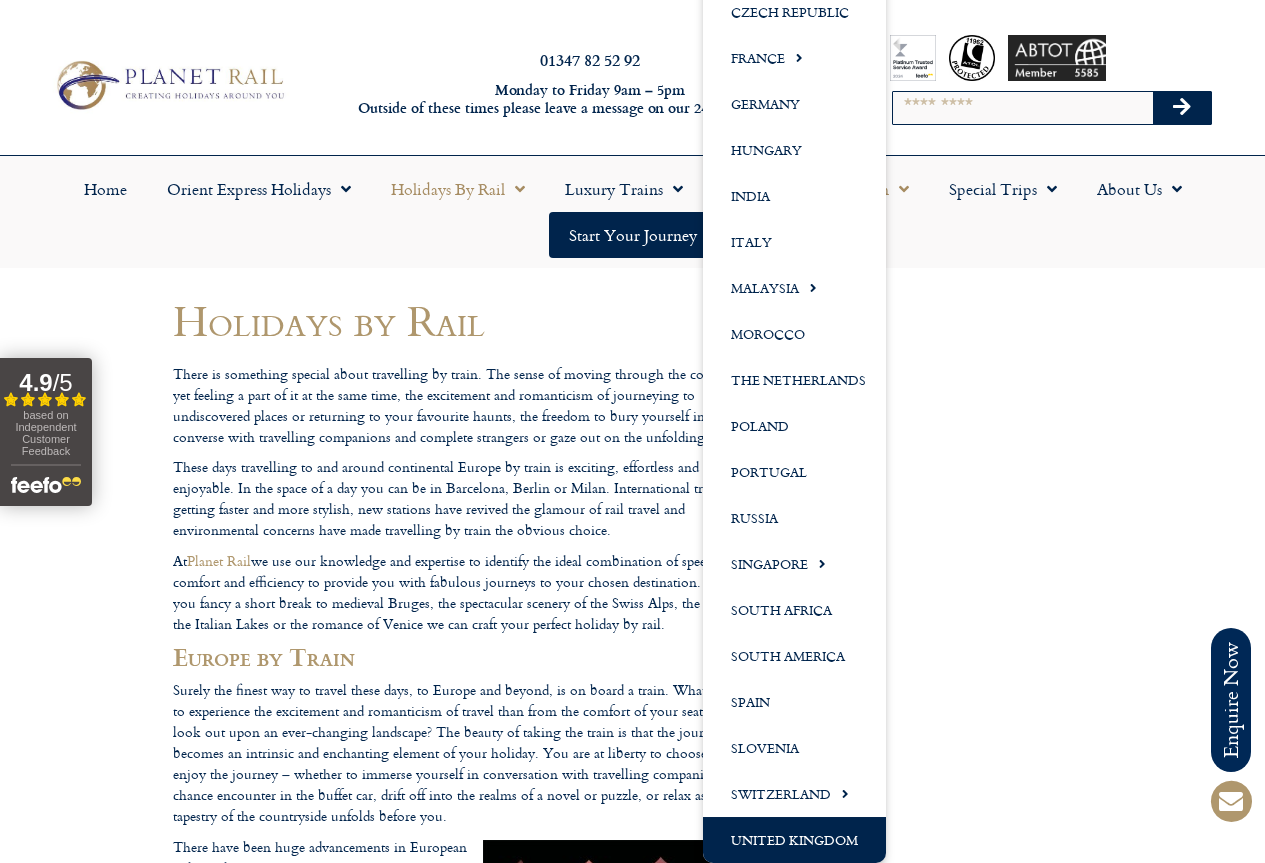 click on "United Kingdom" 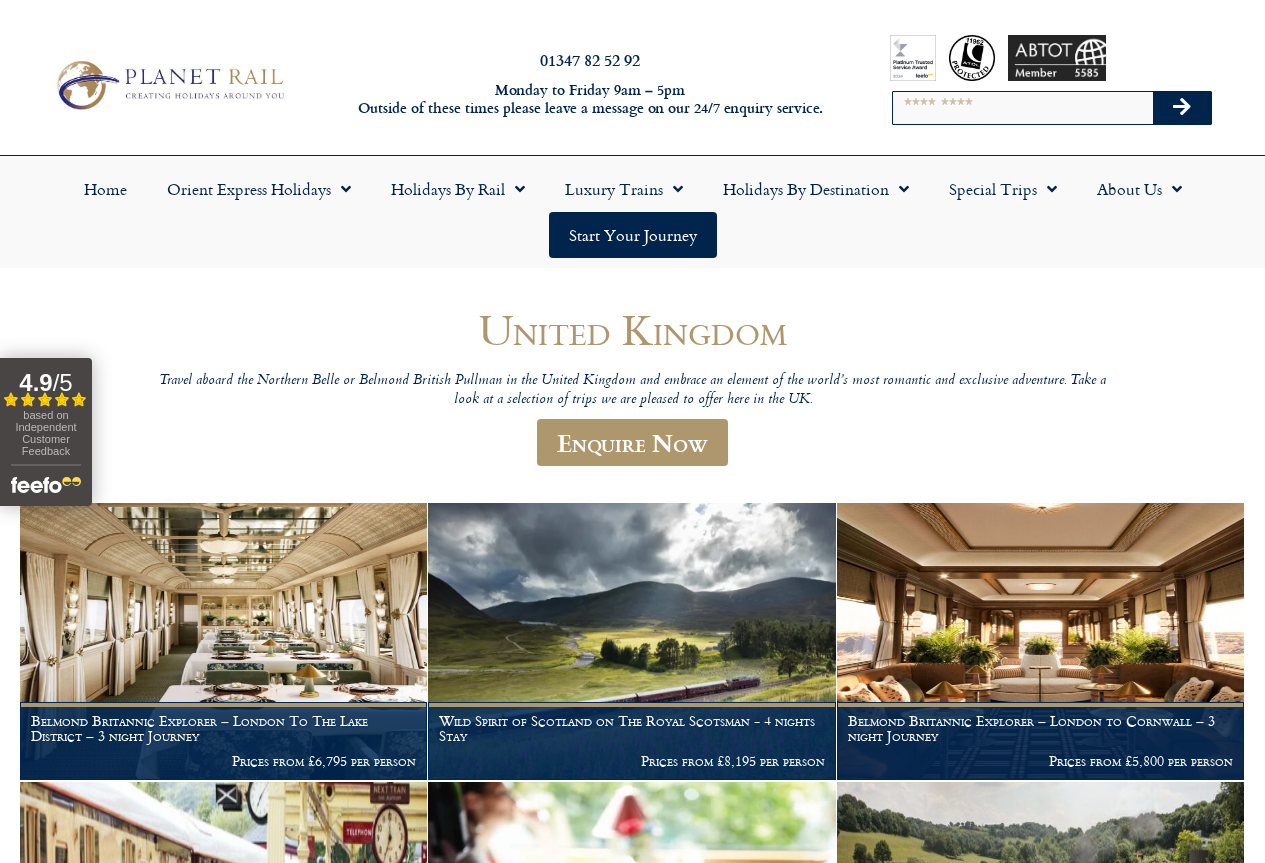 scroll, scrollTop: 0, scrollLeft: 0, axis: both 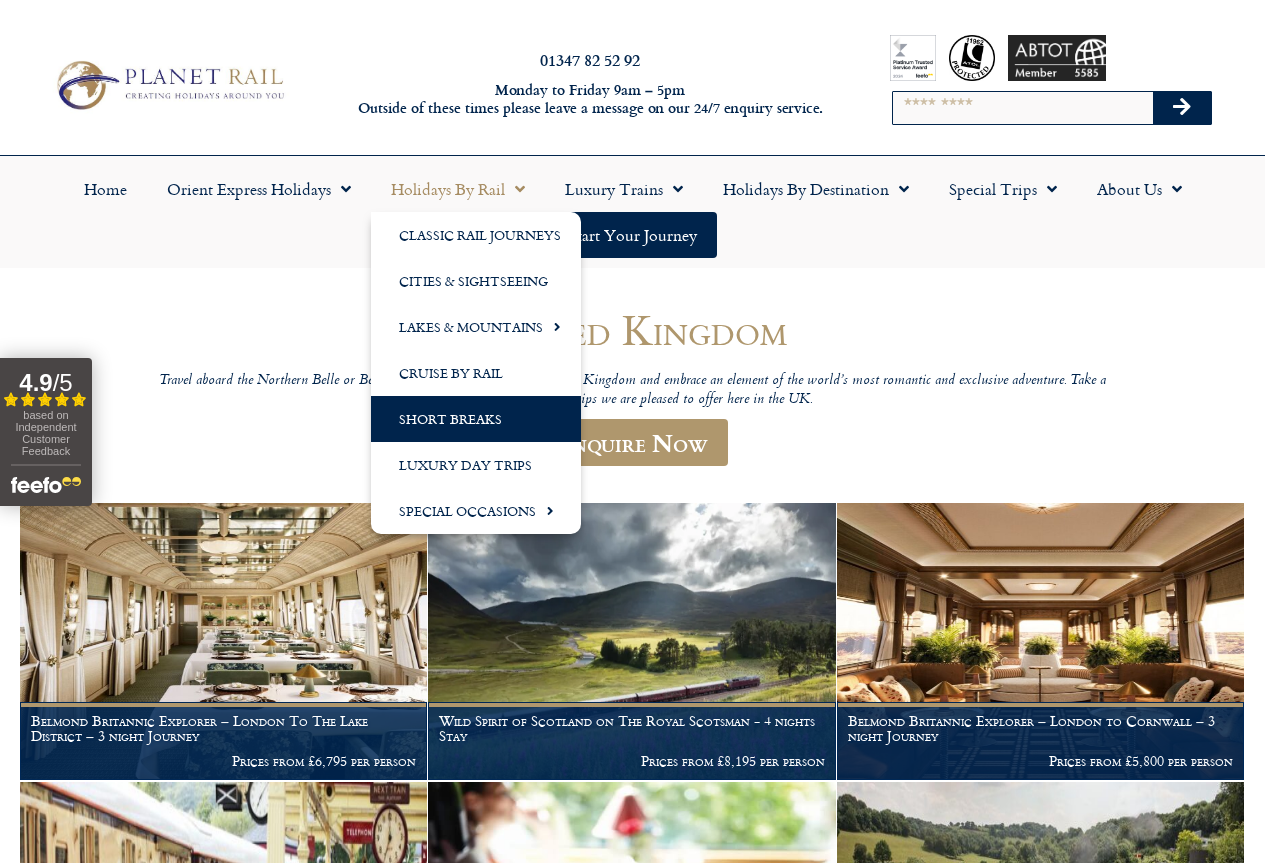 click on "Short Breaks" 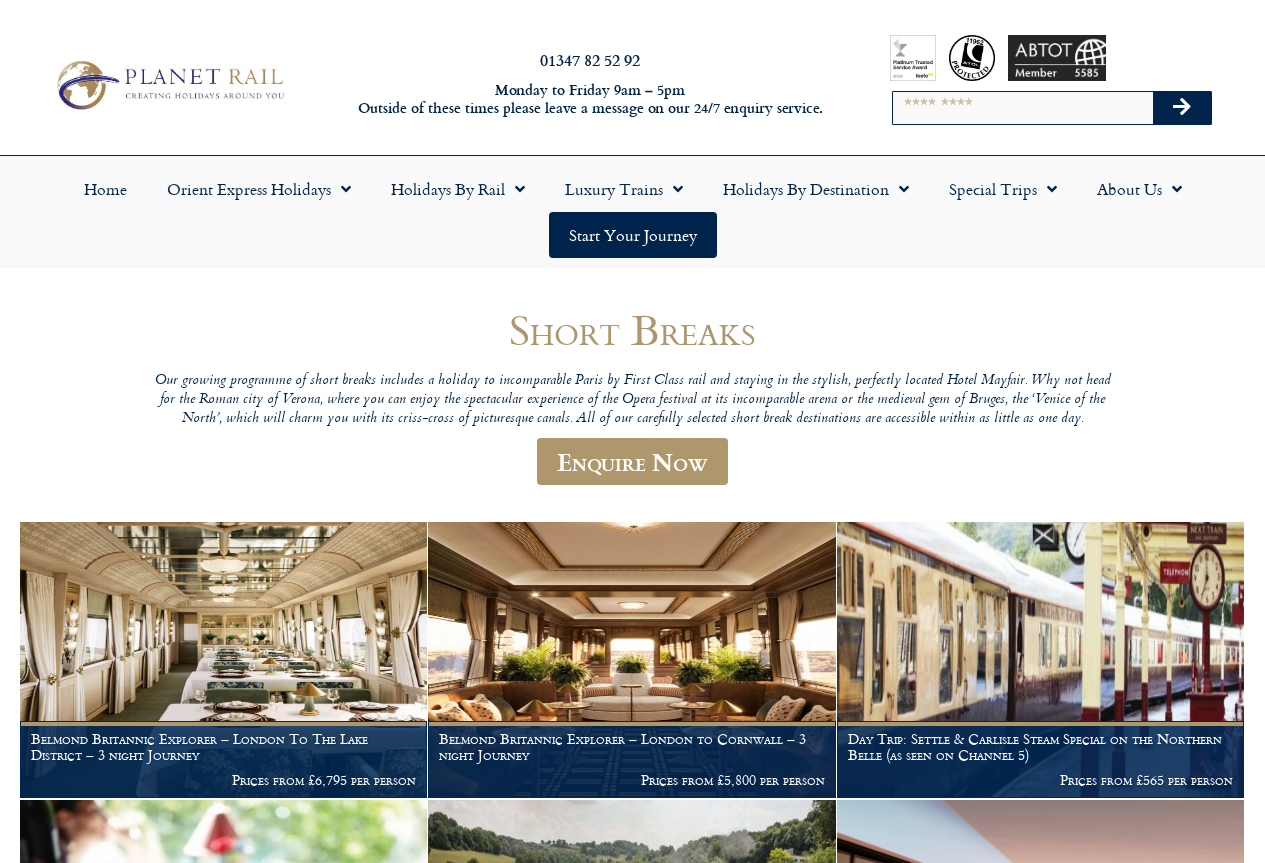 scroll, scrollTop: 0, scrollLeft: 0, axis: both 